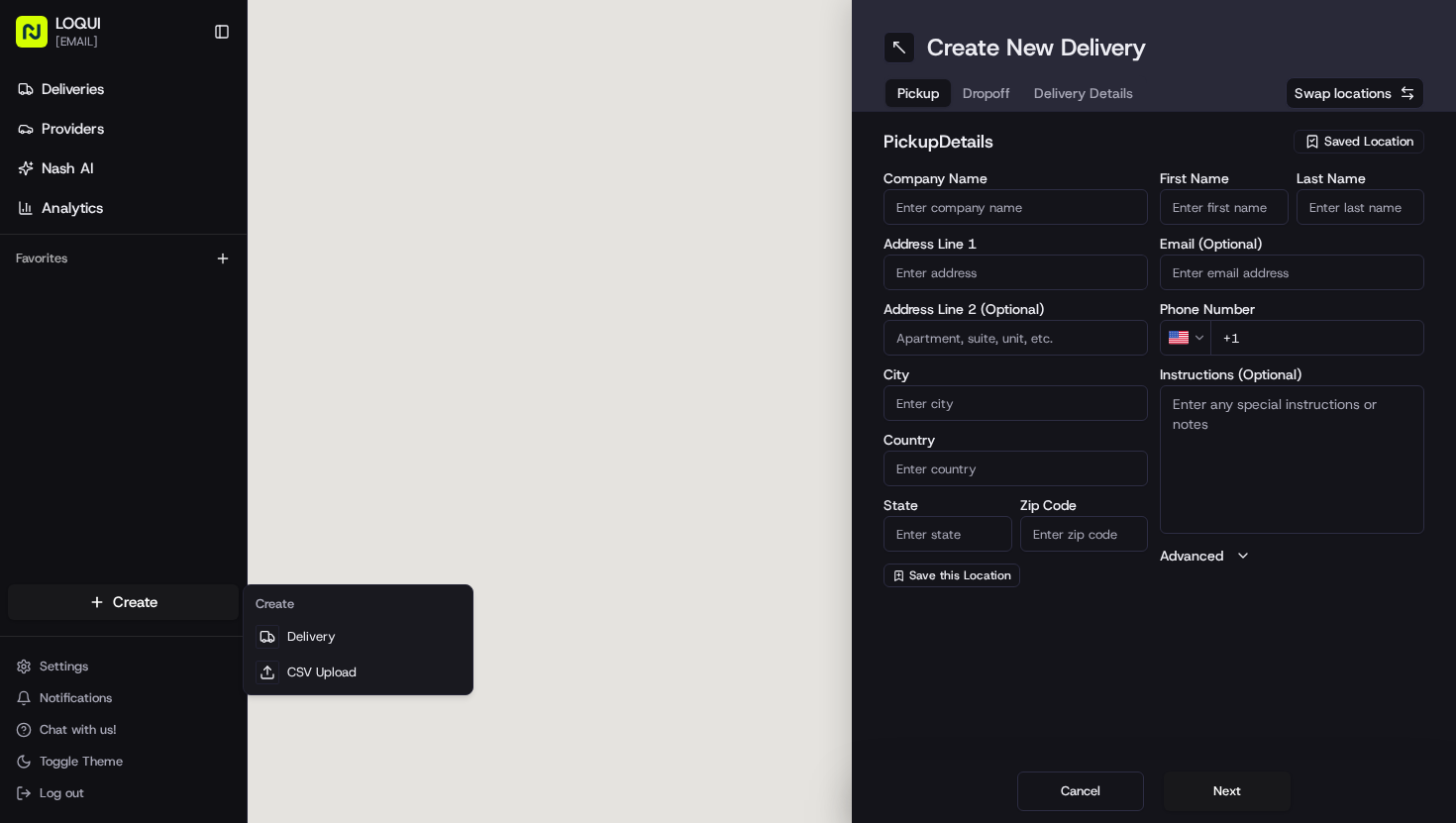 scroll, scrollTop: 0, scrollLeft: 0, axis: both 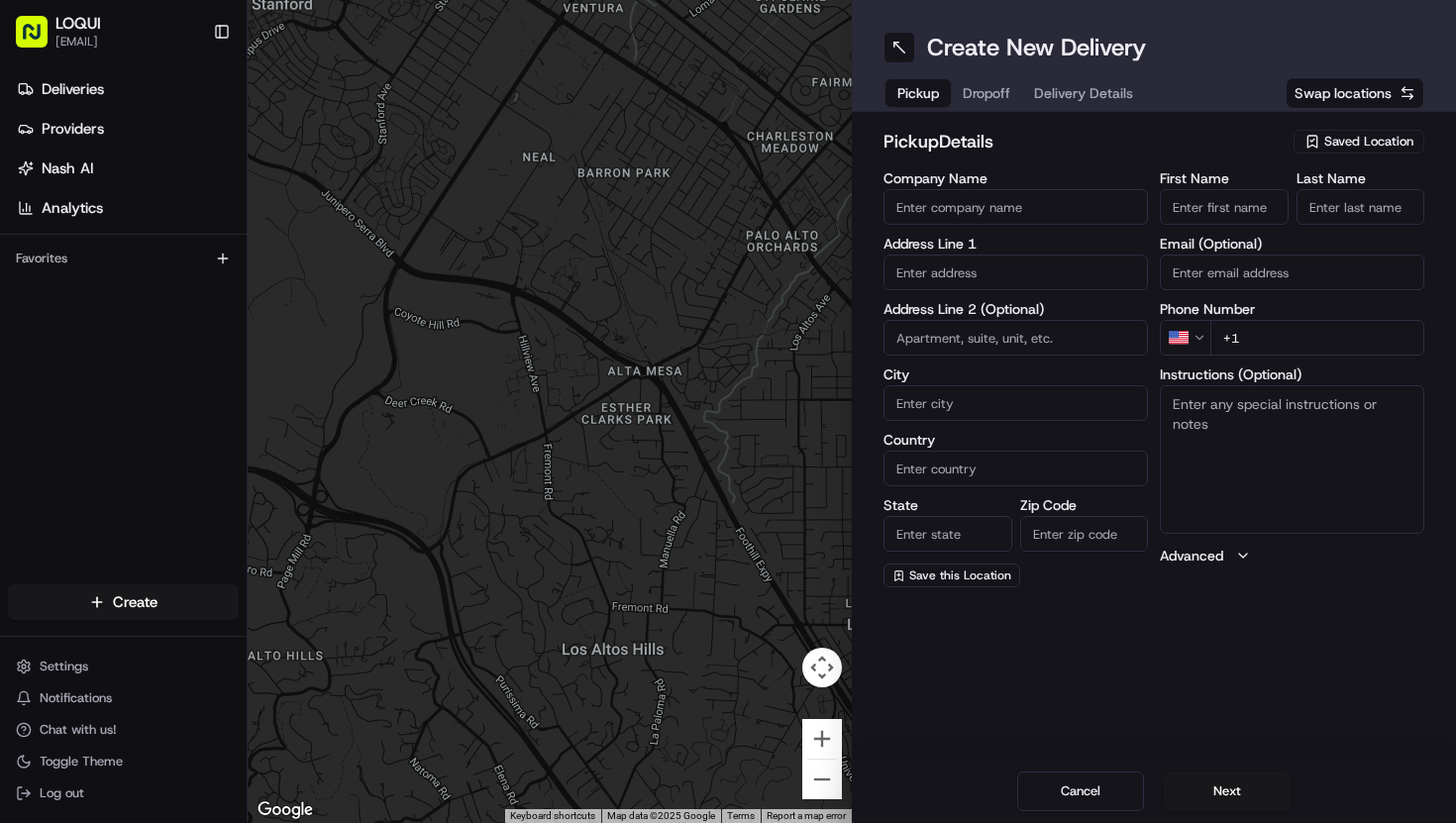 click on "Saved Location" at bounding box center (1359, 142) 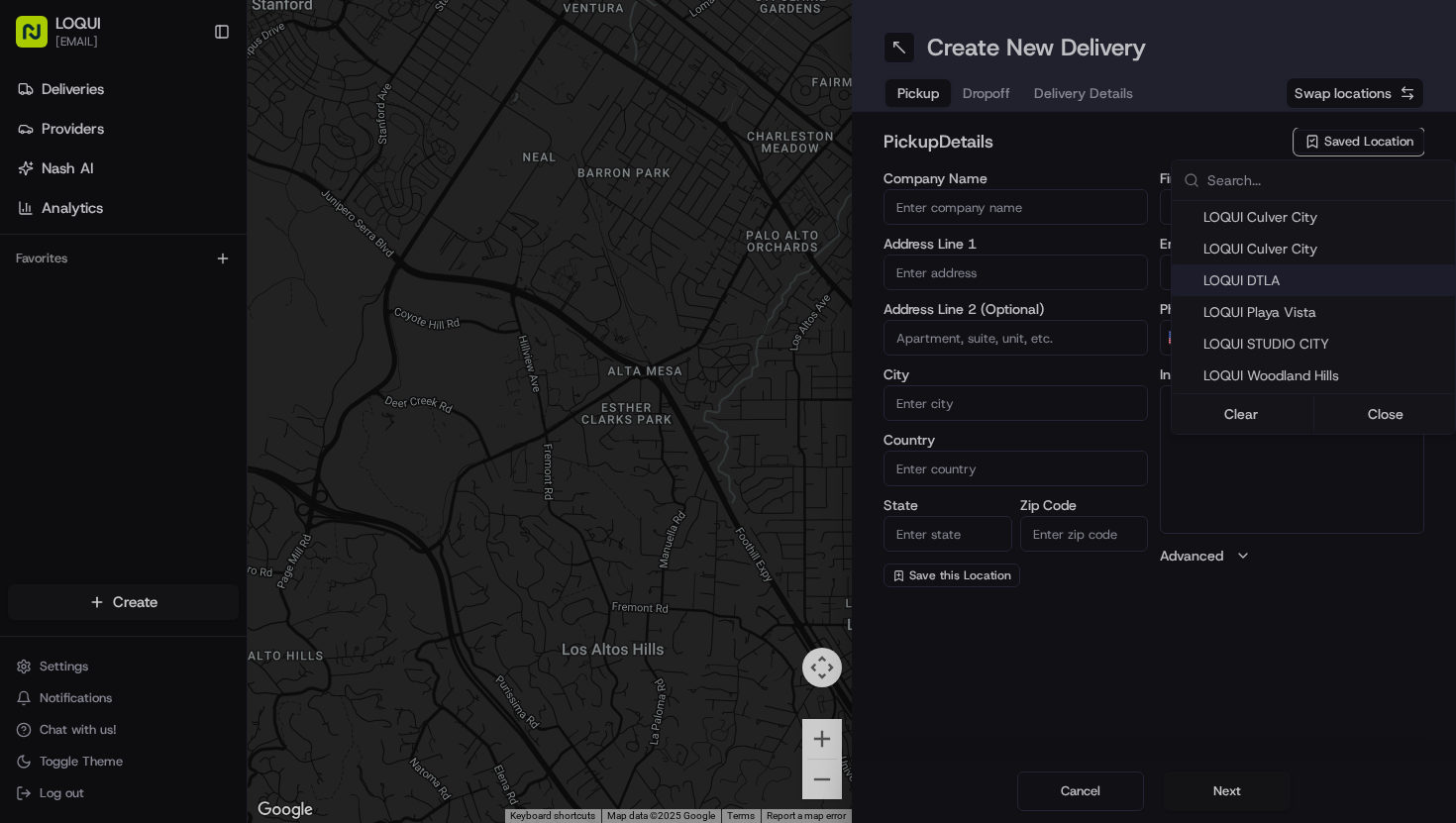 click on "LOQUI DTLA" at bounding box center (1325, 280) 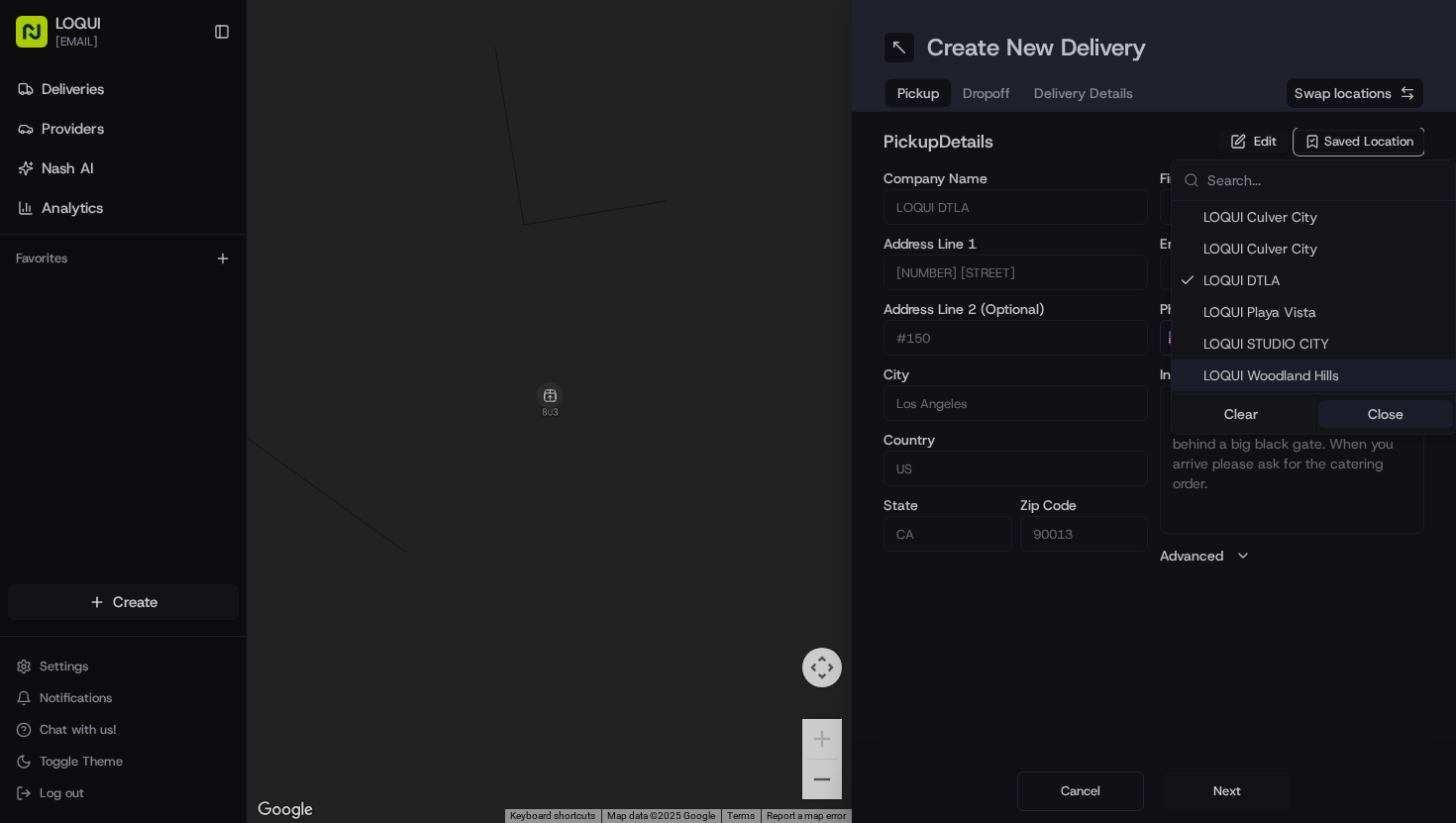 click on "Close" at bounding box center [1386, 414] 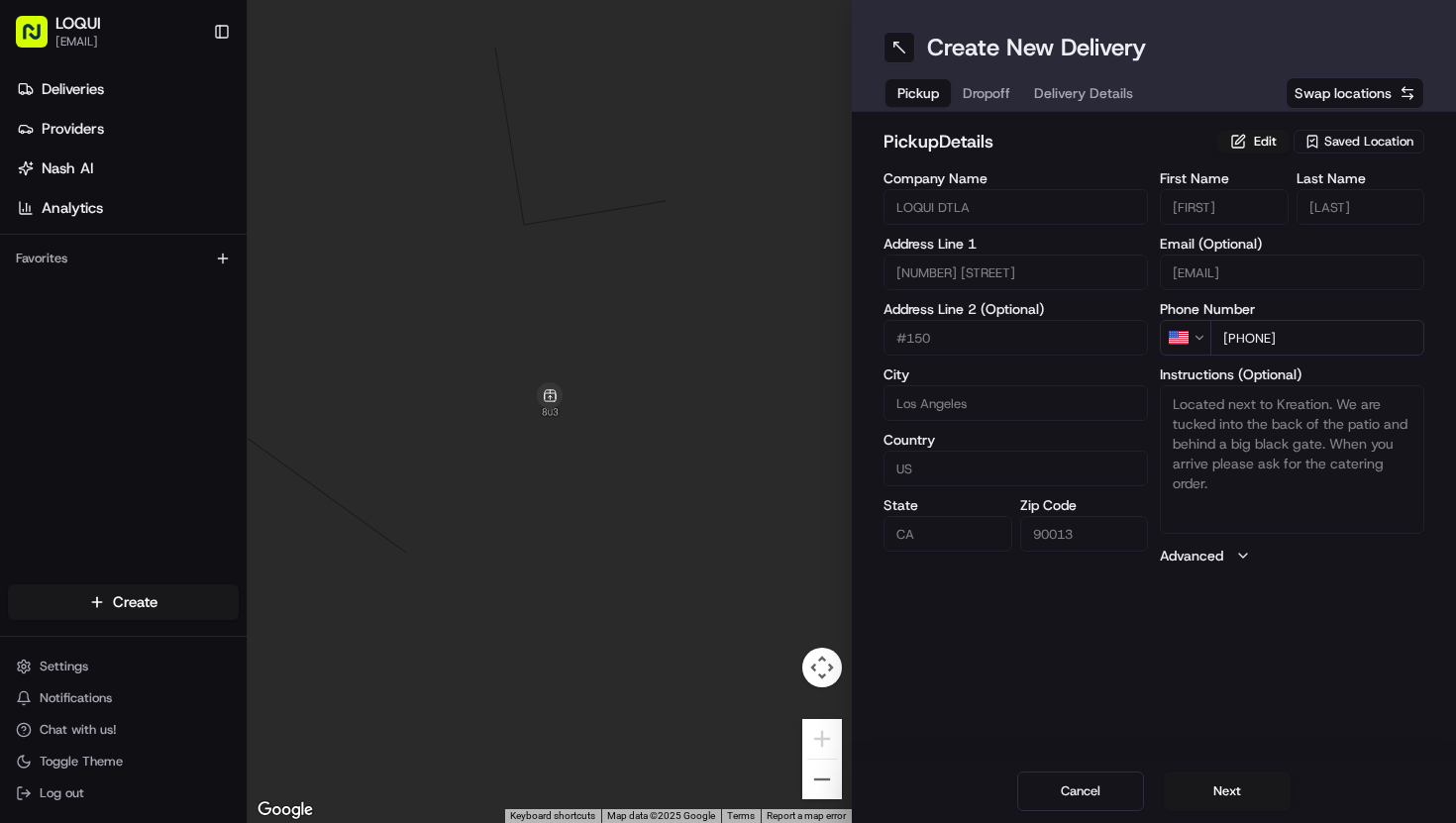 click on "[FIRST] [LAST] [EMAIL] [PHONE]" at bounding box center (1154, 411) 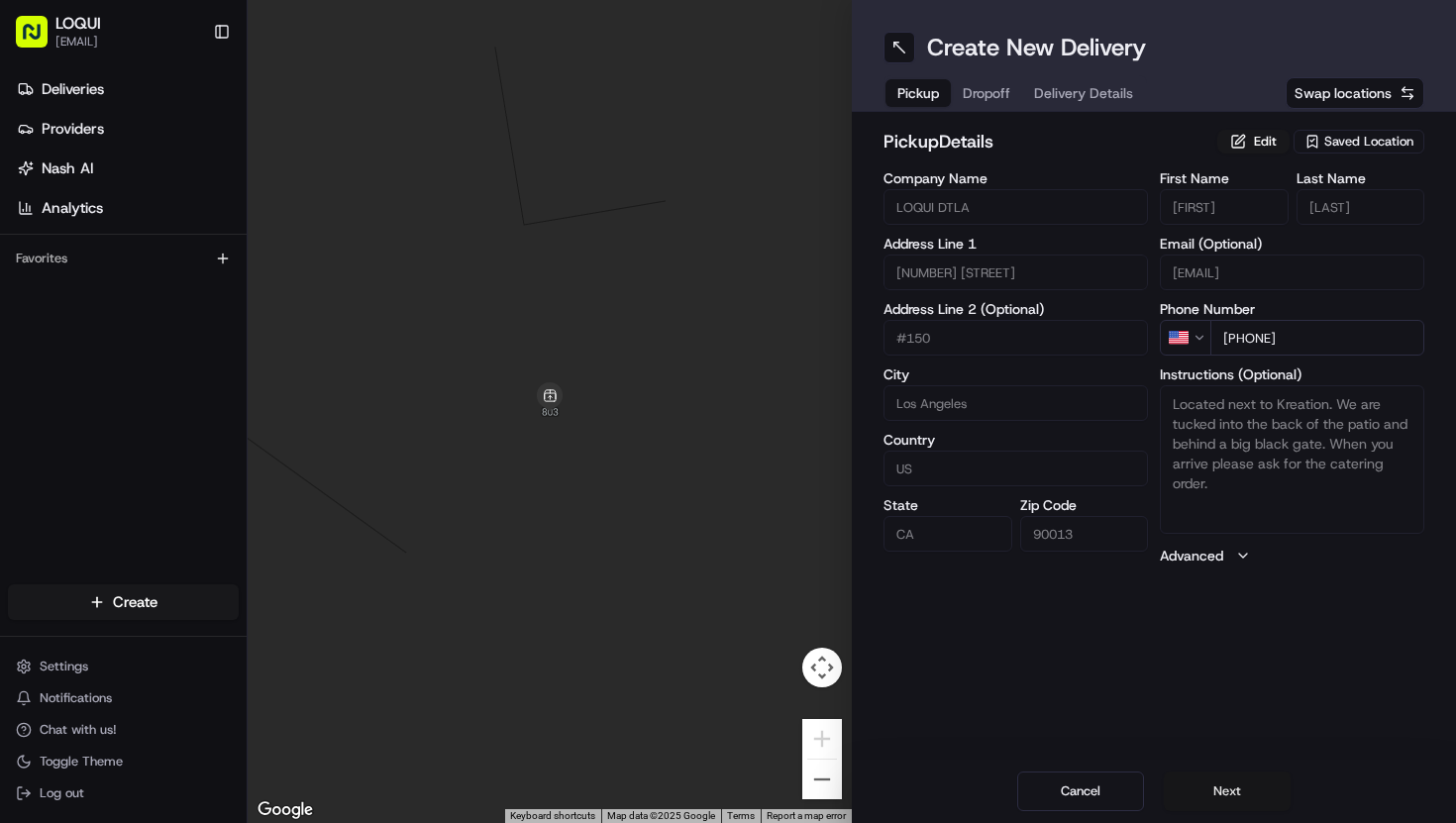 click on "Next" at bounding box center [1227, 791] 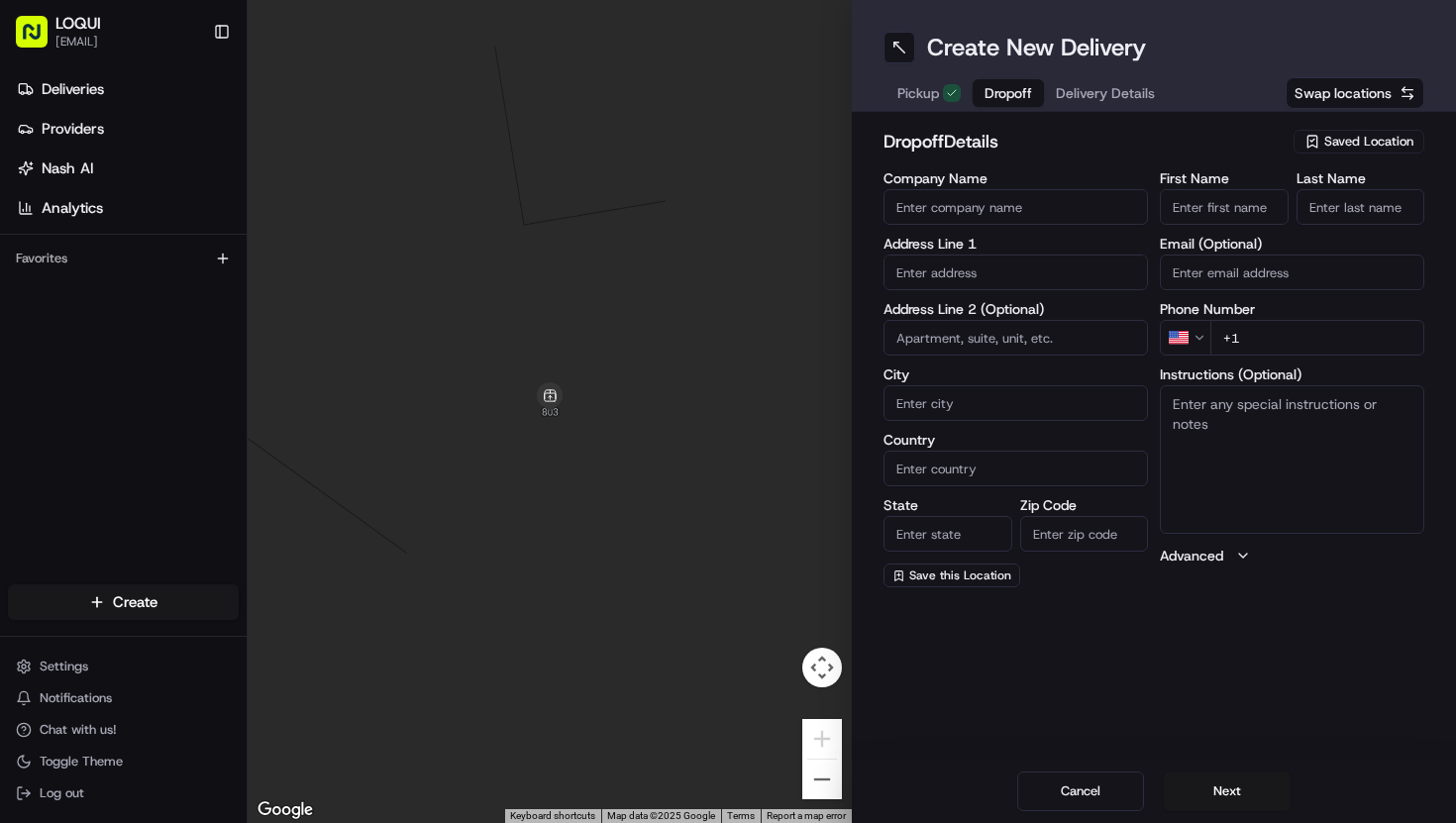 click on "Company Name" at bounding box center [1015, 207] 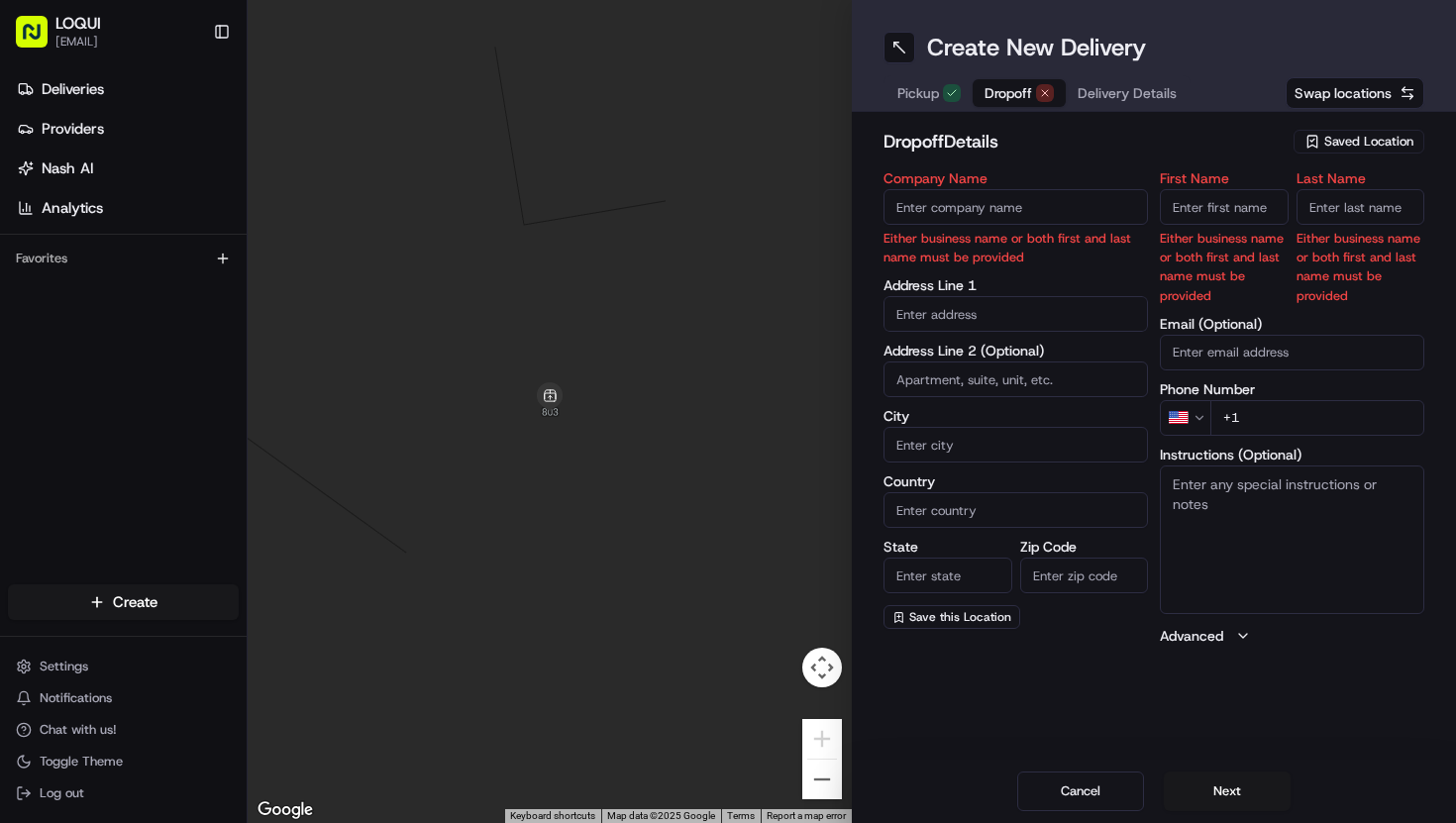 click on "Company Name" at bounding box center (1015, 207) 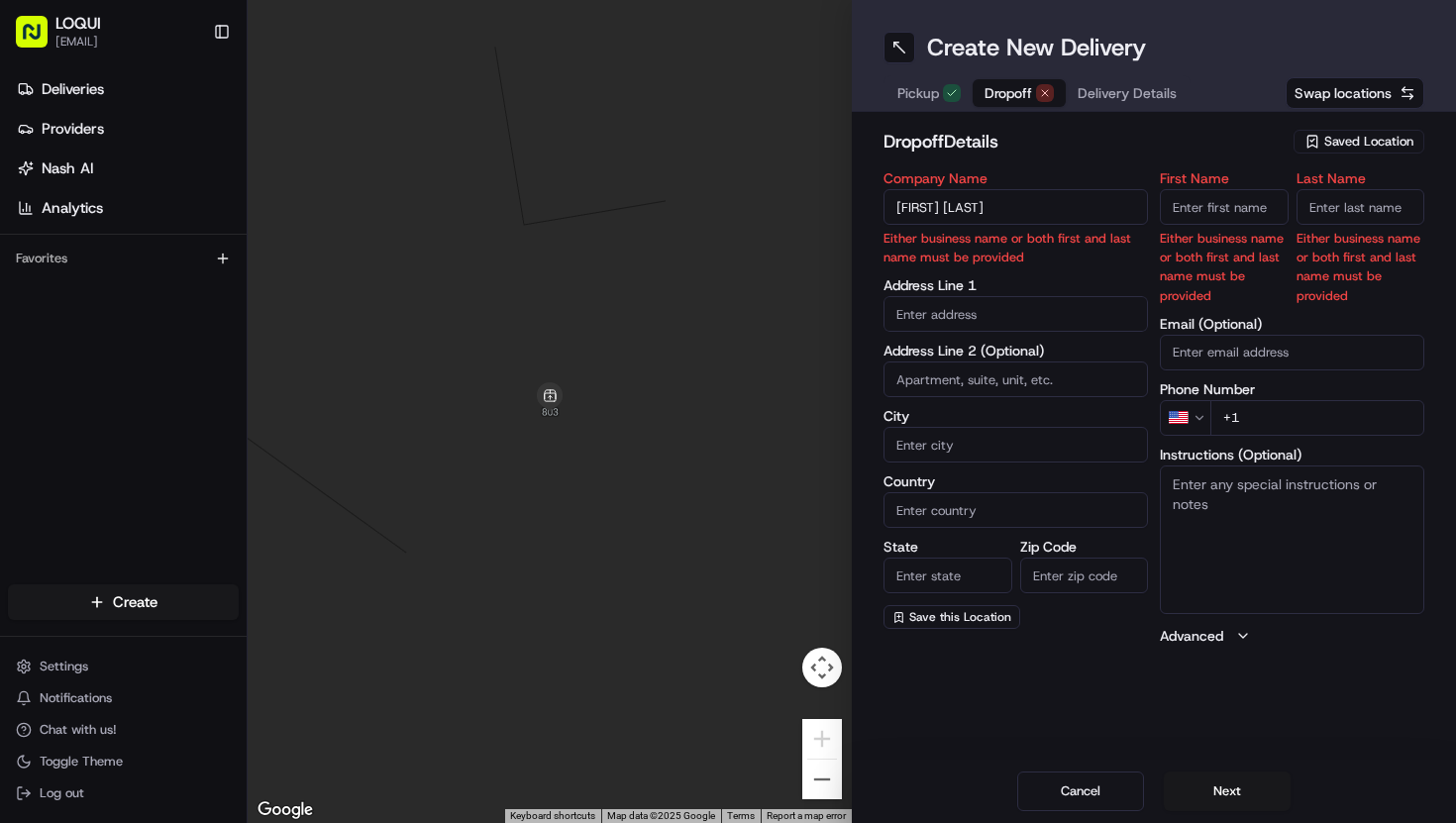 type on "[FIRST] [LAST]" 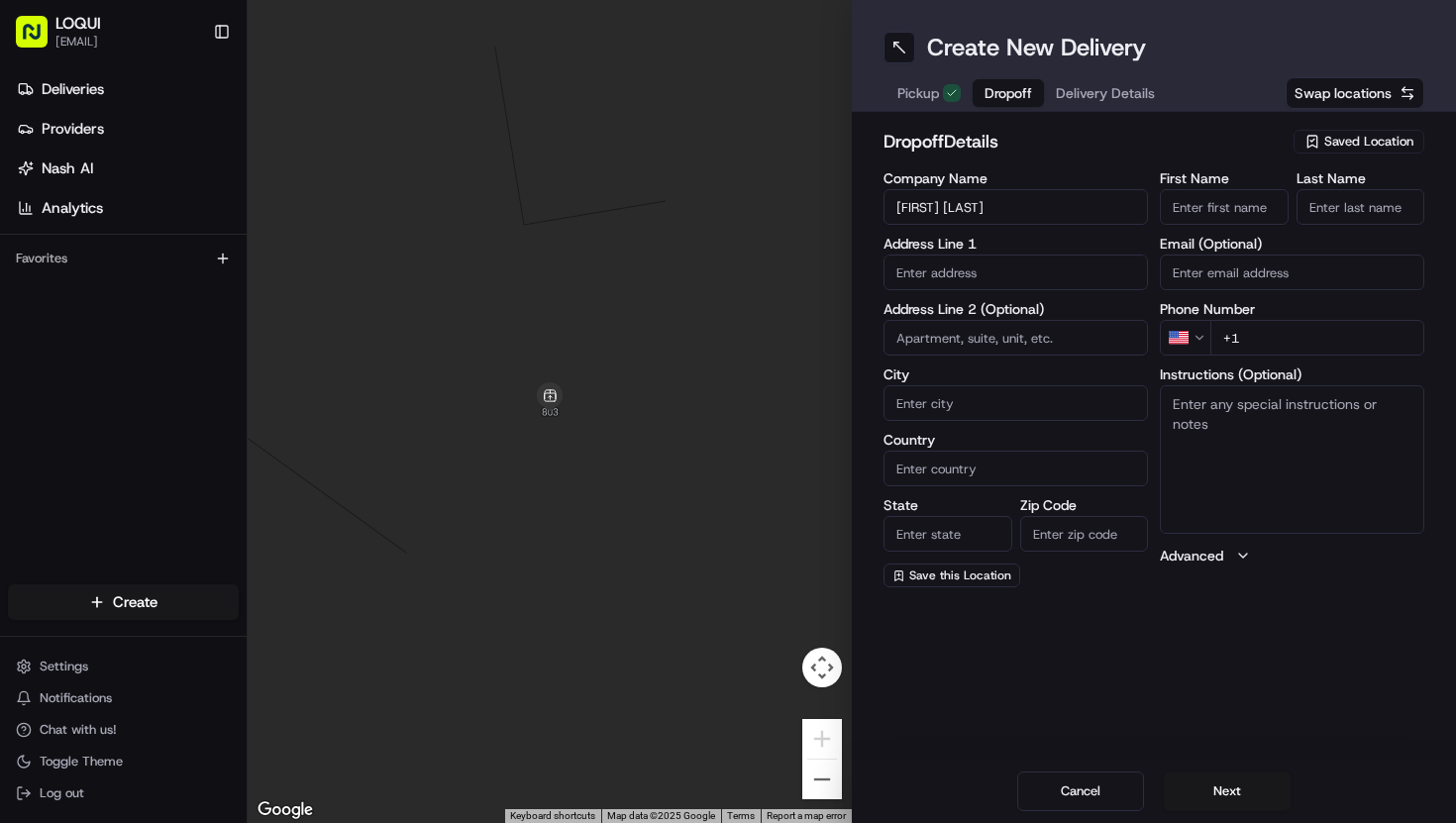 click on "First Name" at bounding box center [1224, 207] 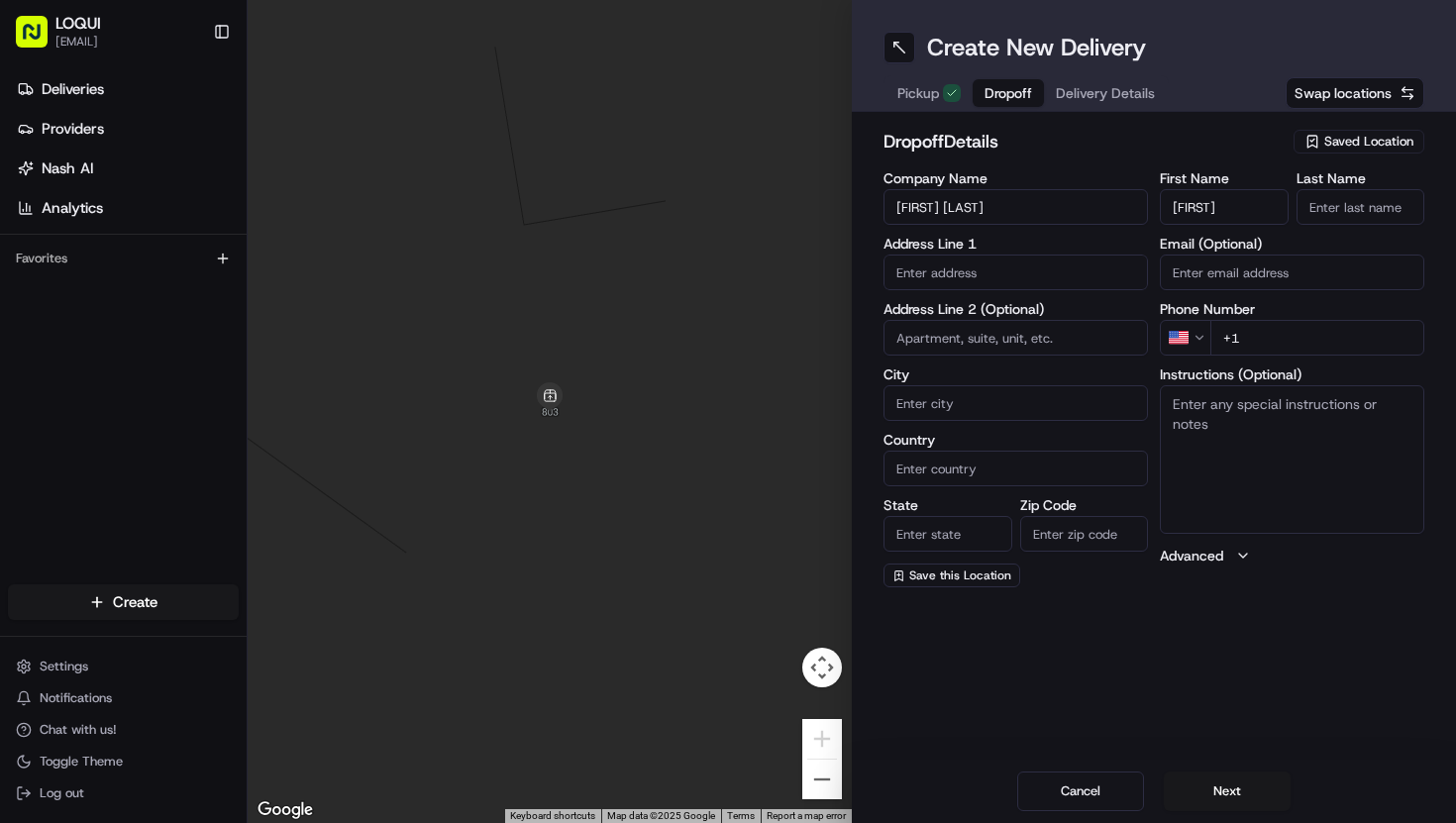 type on "[FIRST]" 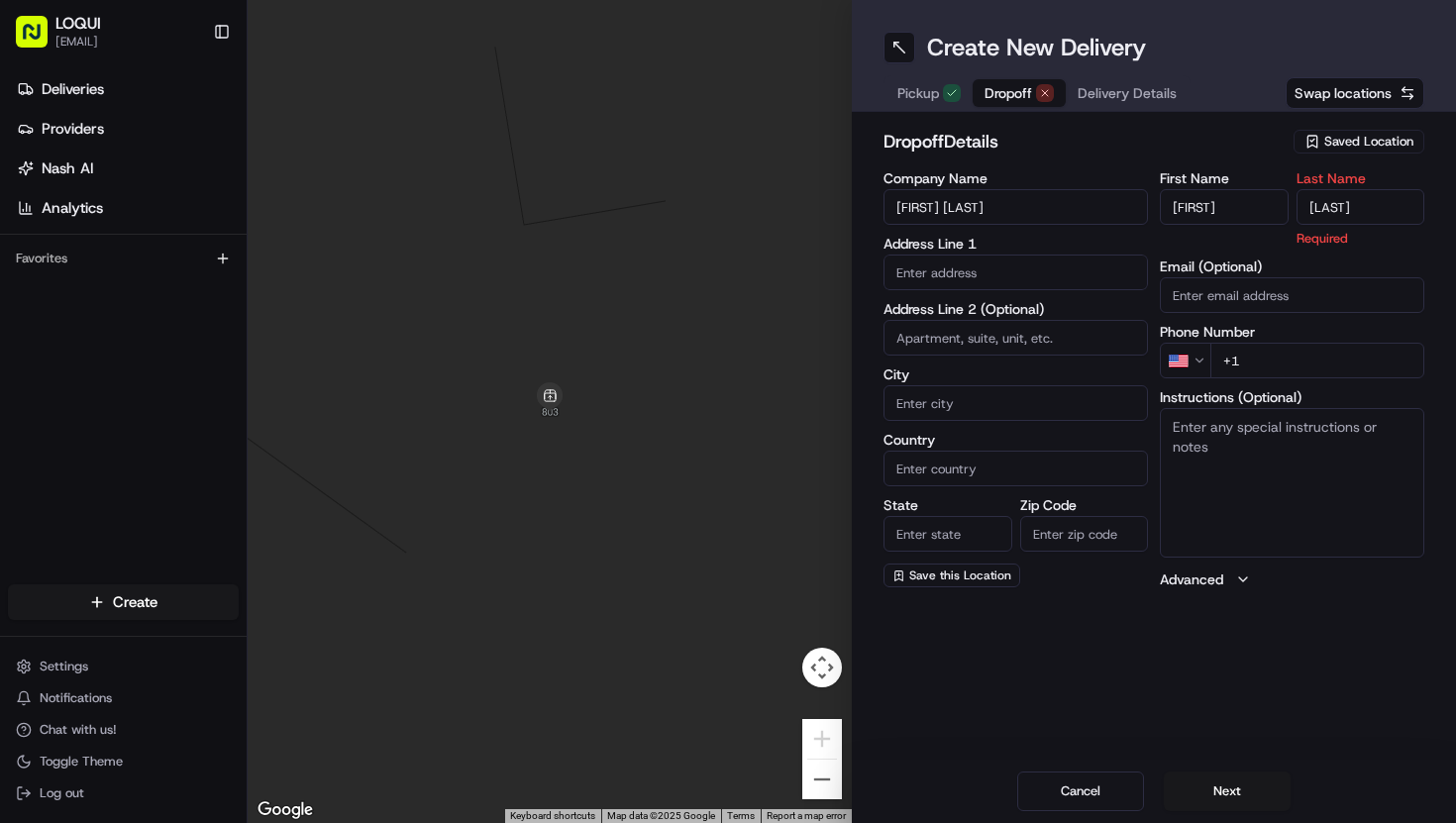 type on "[LAST]" 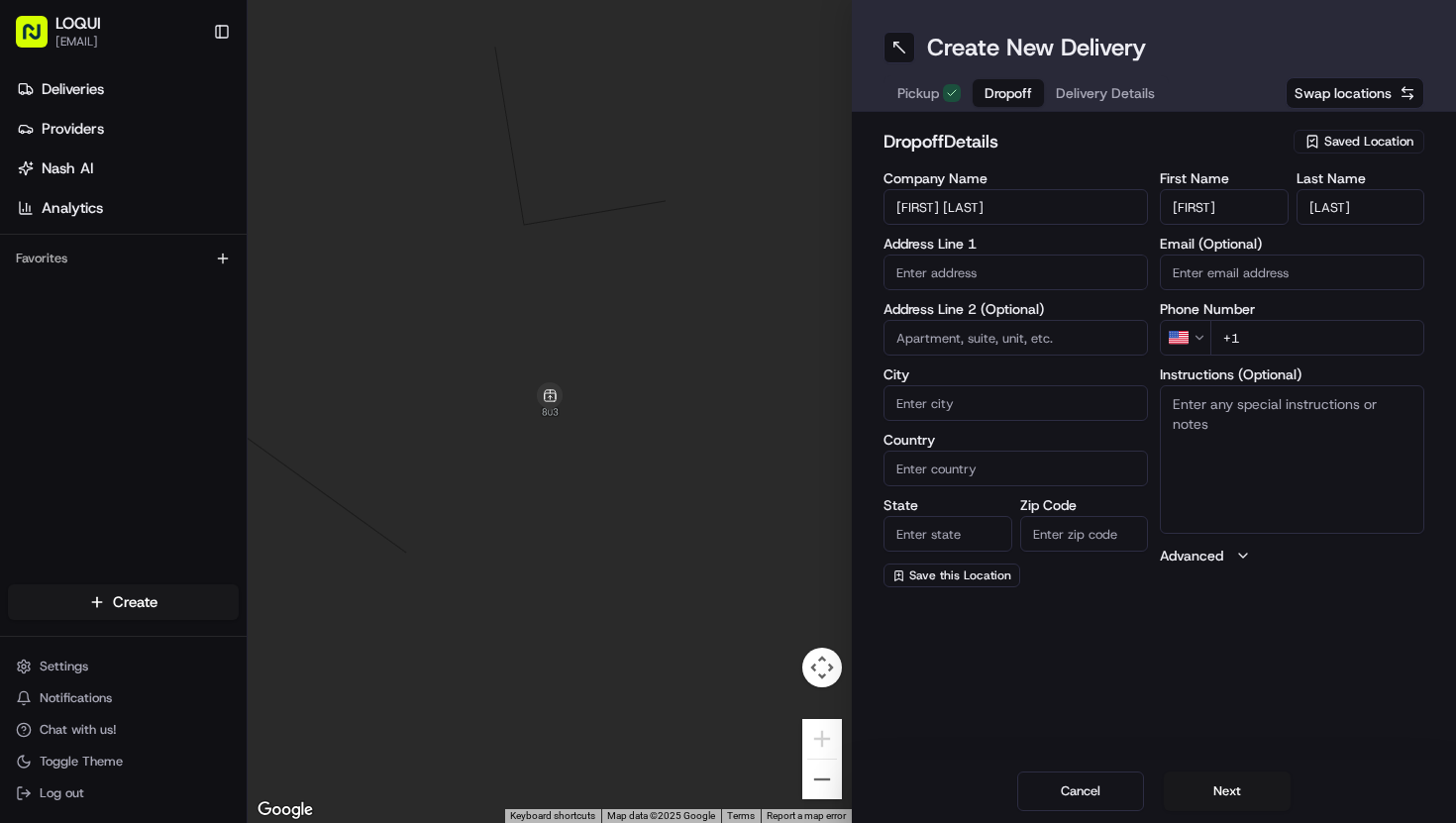 click at bounding box center [1015, 272] 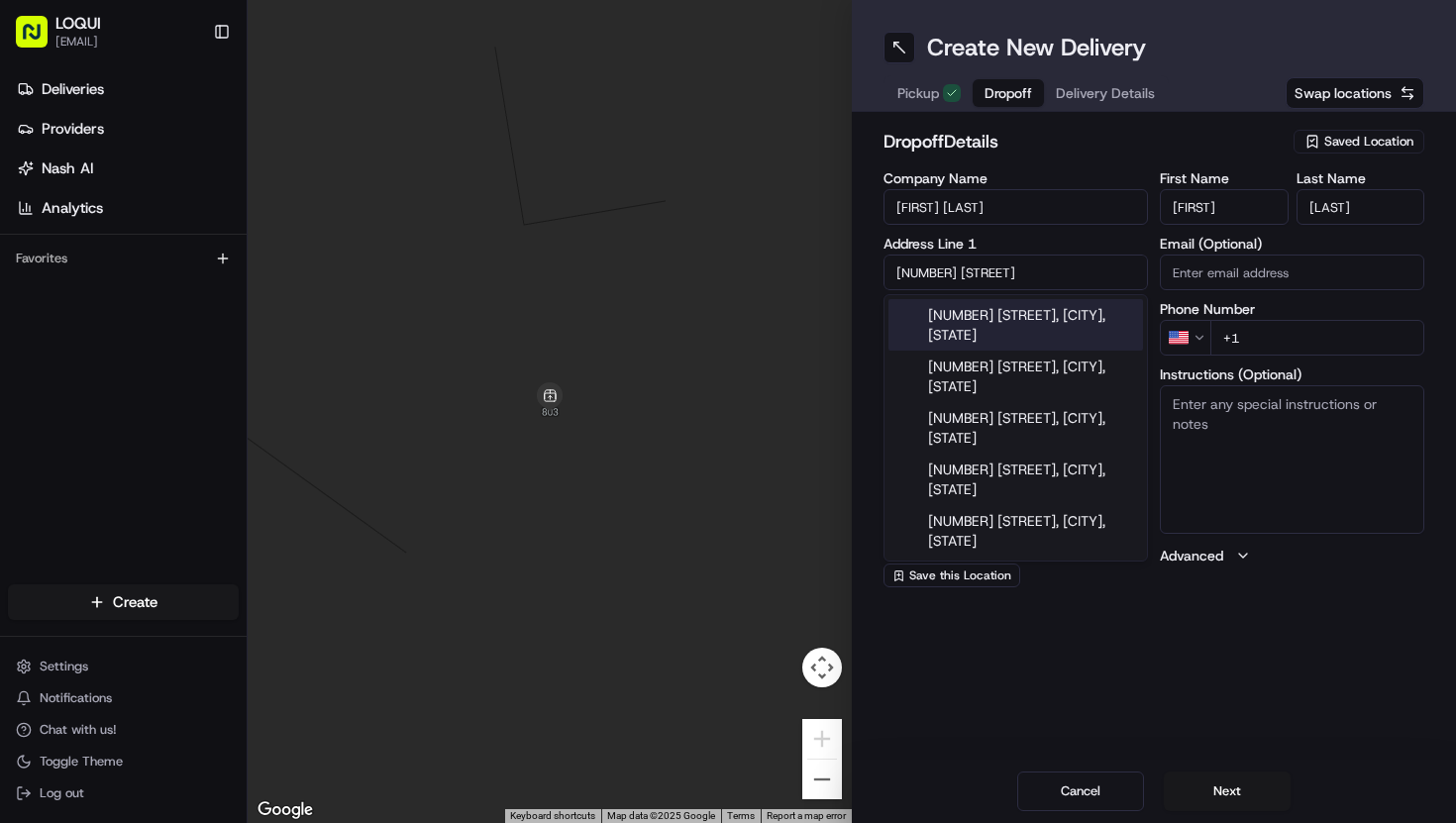 click on "[NUMBER] [STREET], [CITY], [STATE]" at bounding box center [1015, 325] 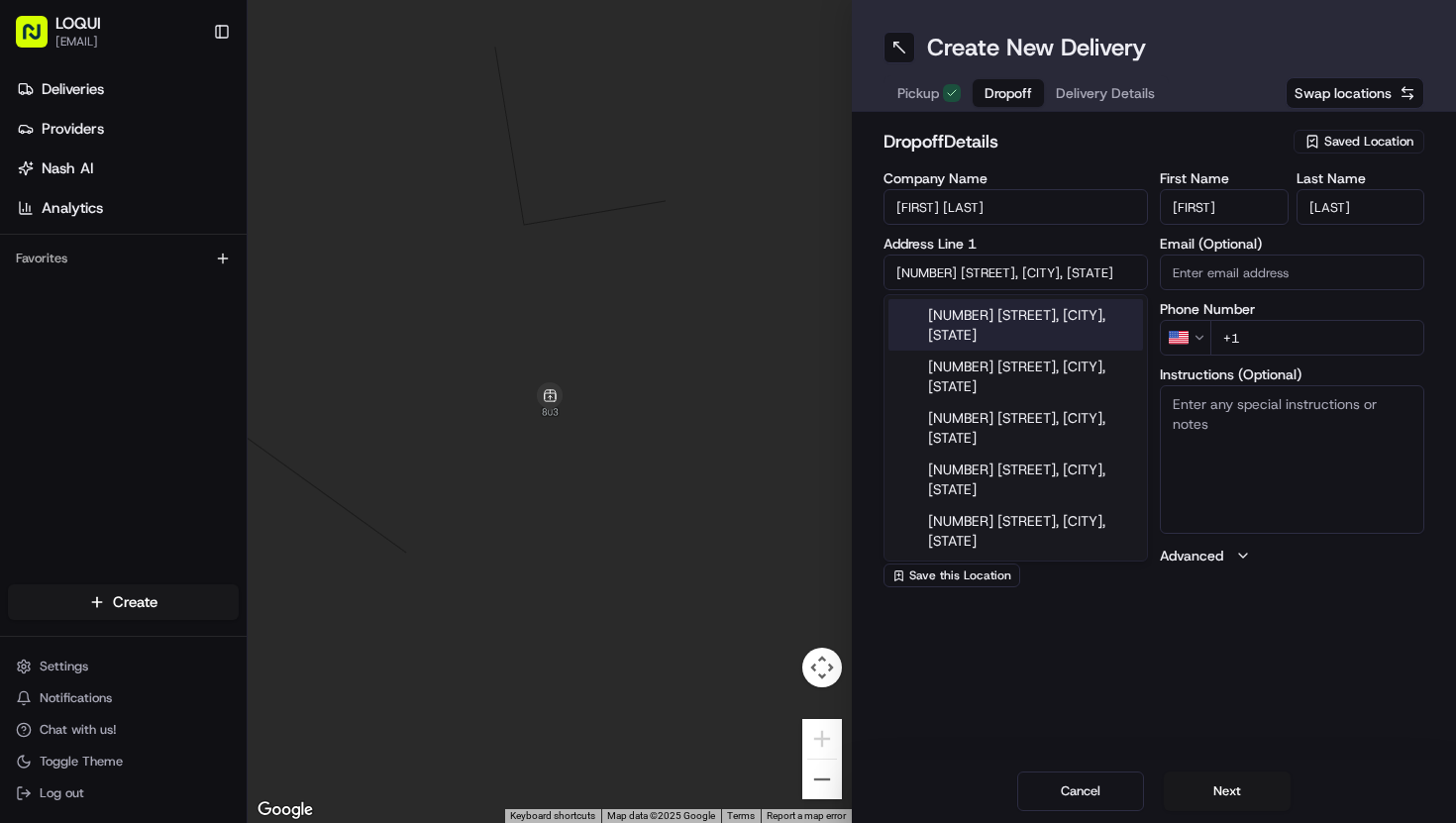 type on "[BUILDING NAME], [NUMBER] [STREET], [CITY], [STATE] [POSTAL CODE], [COUNTRY]" 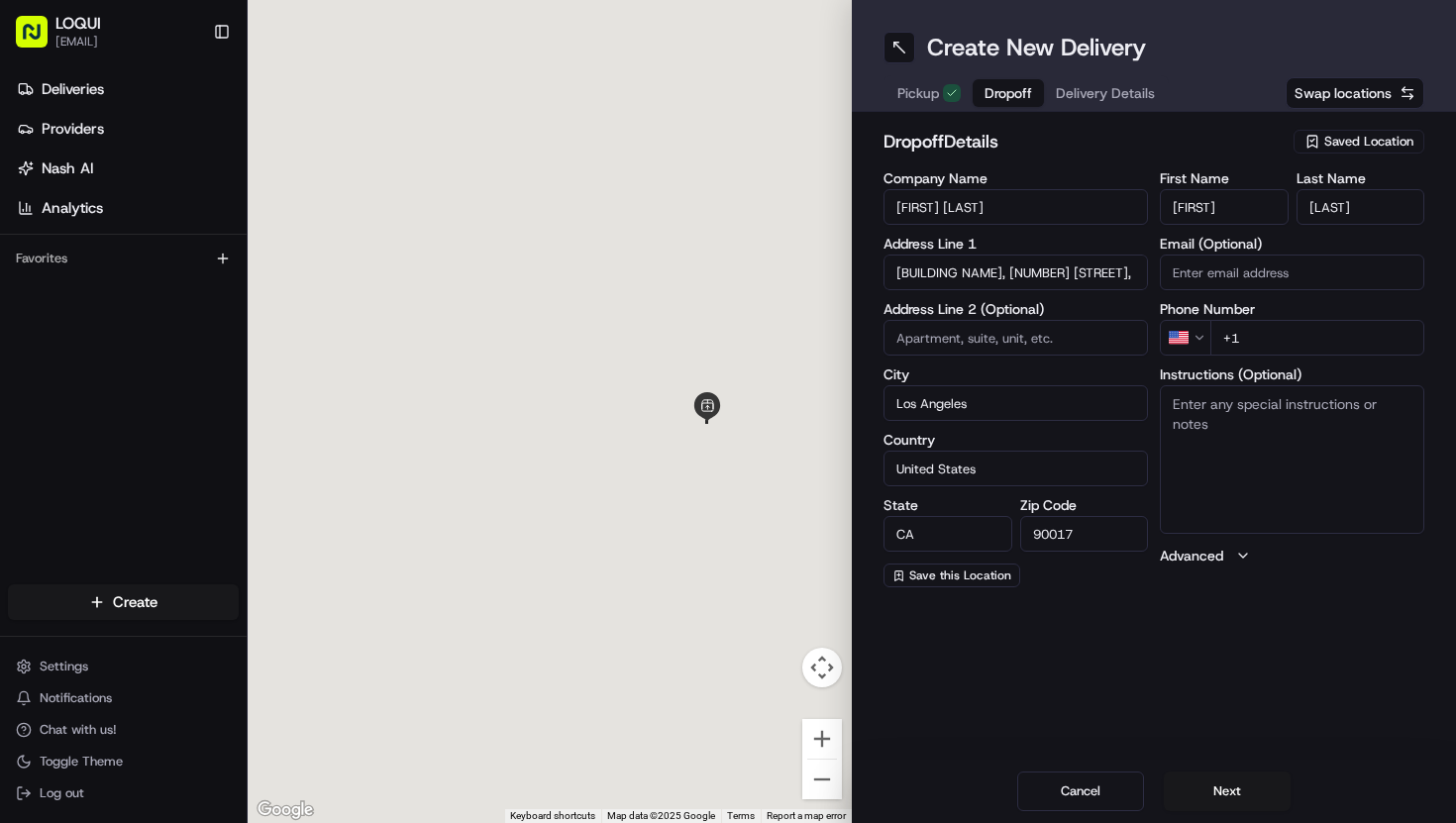 type on "[NUMBER] [STREET]" 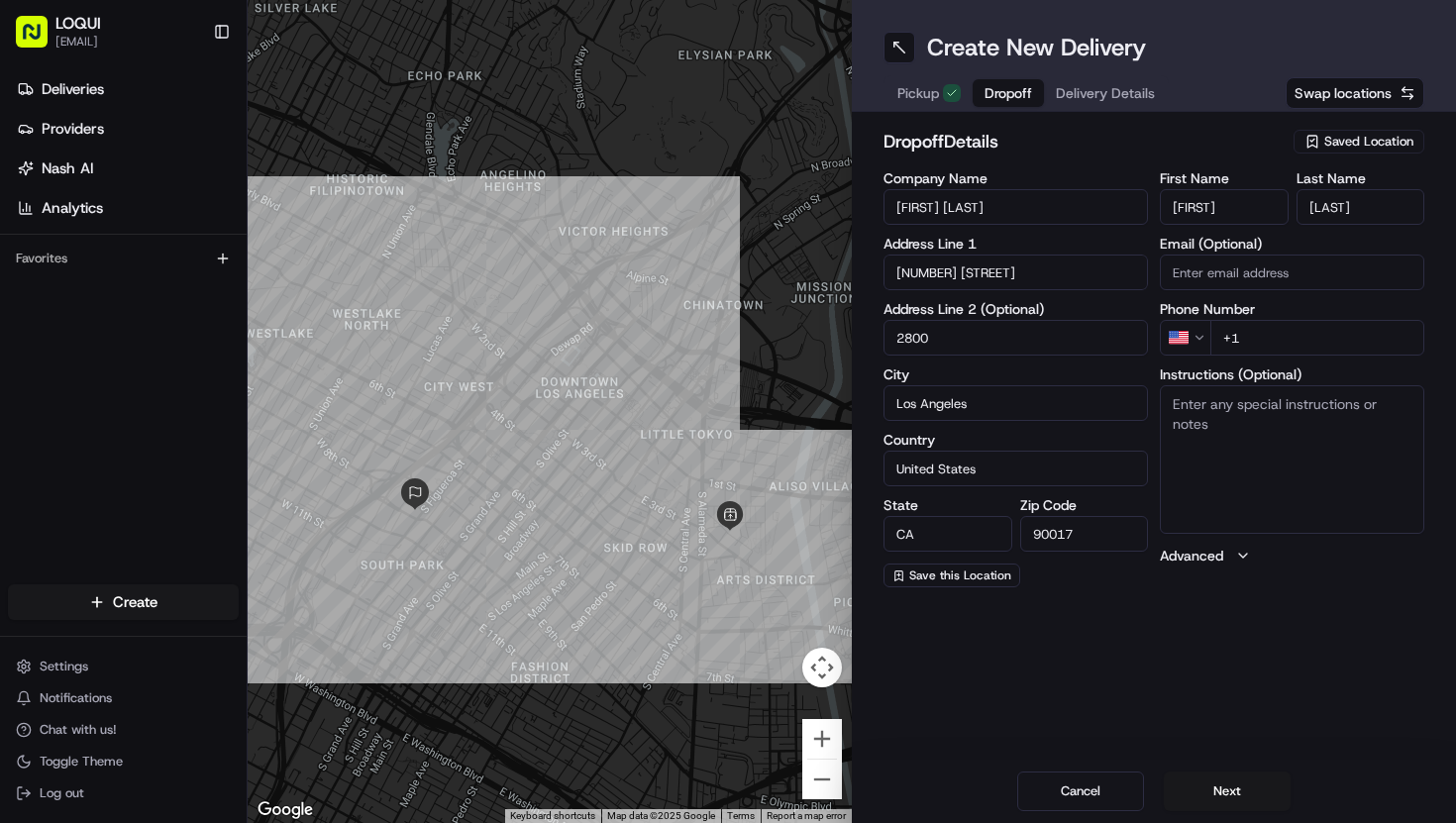 type on "2800" 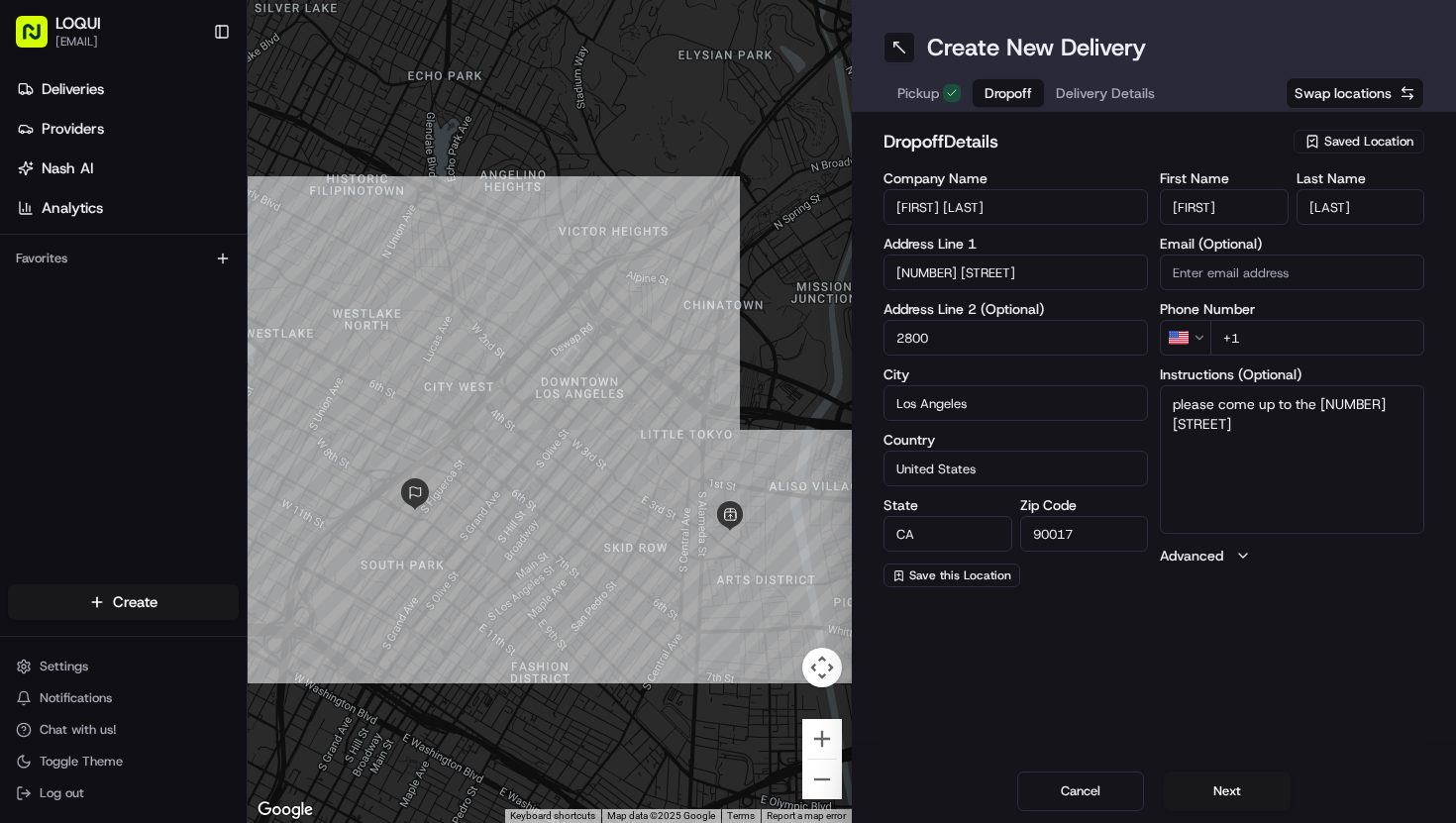 type on "please come up to the [NUMBER] [STREET]" 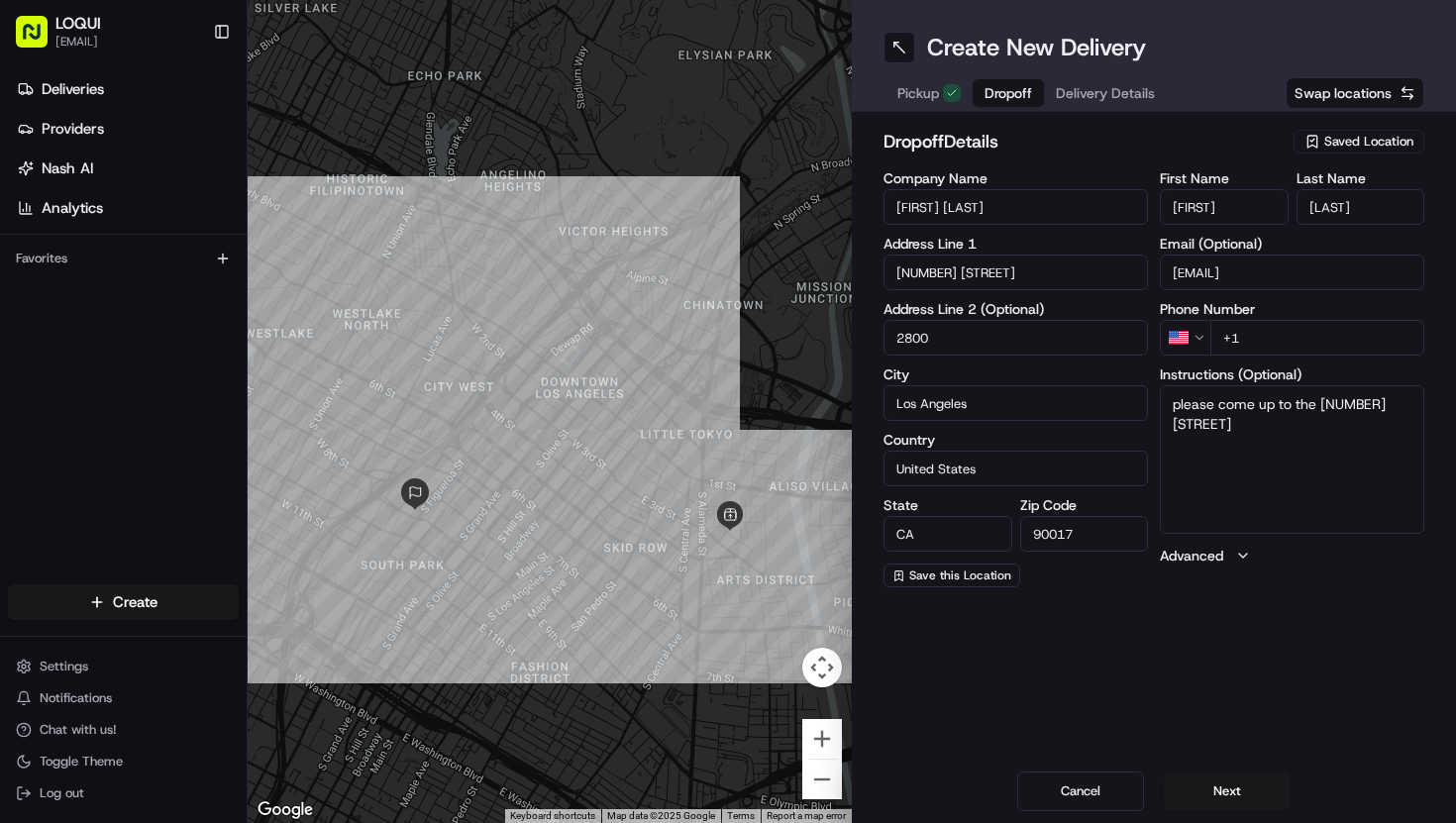 type on "[EMAIL]" 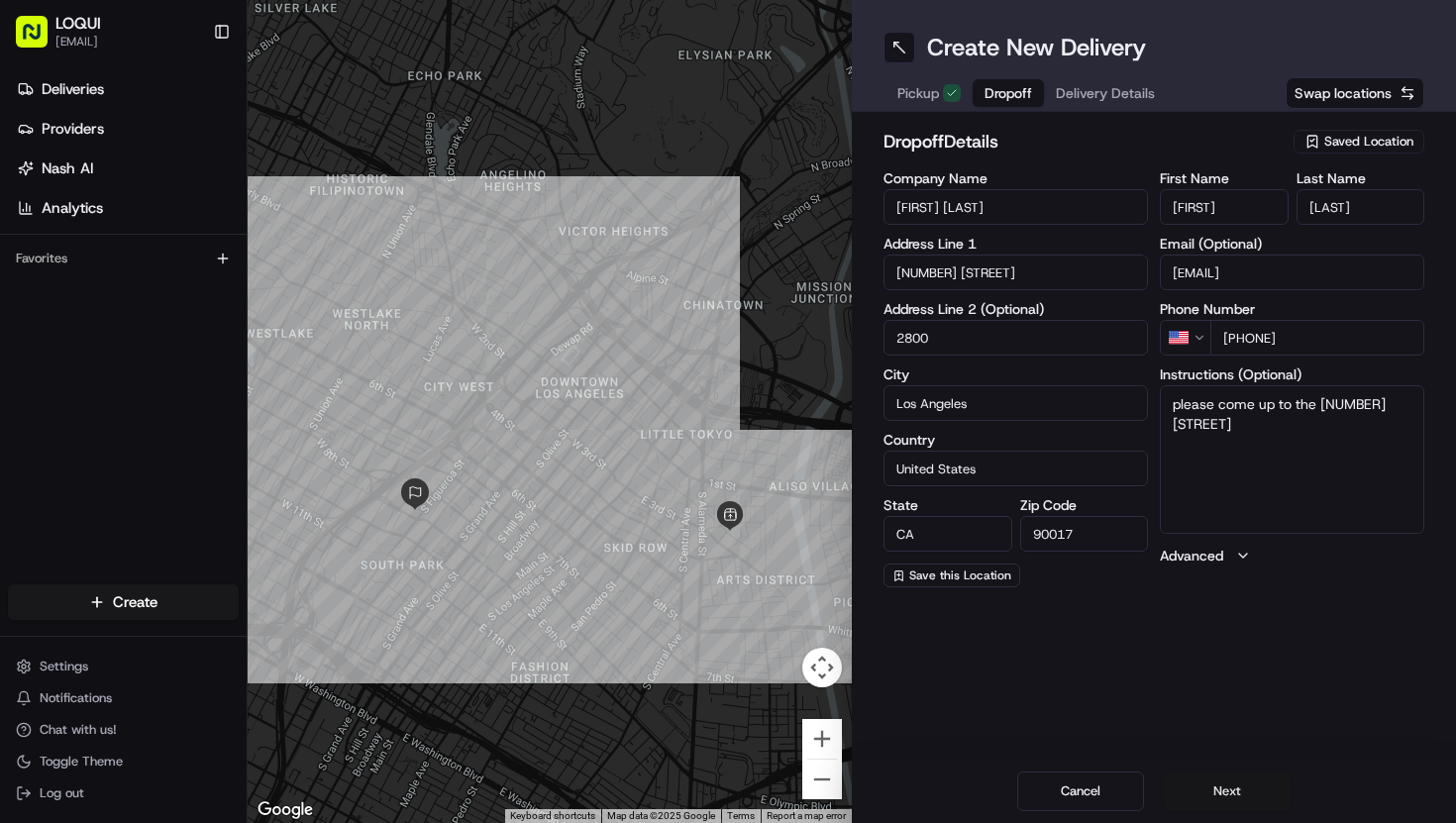 type on "[PHONE]" 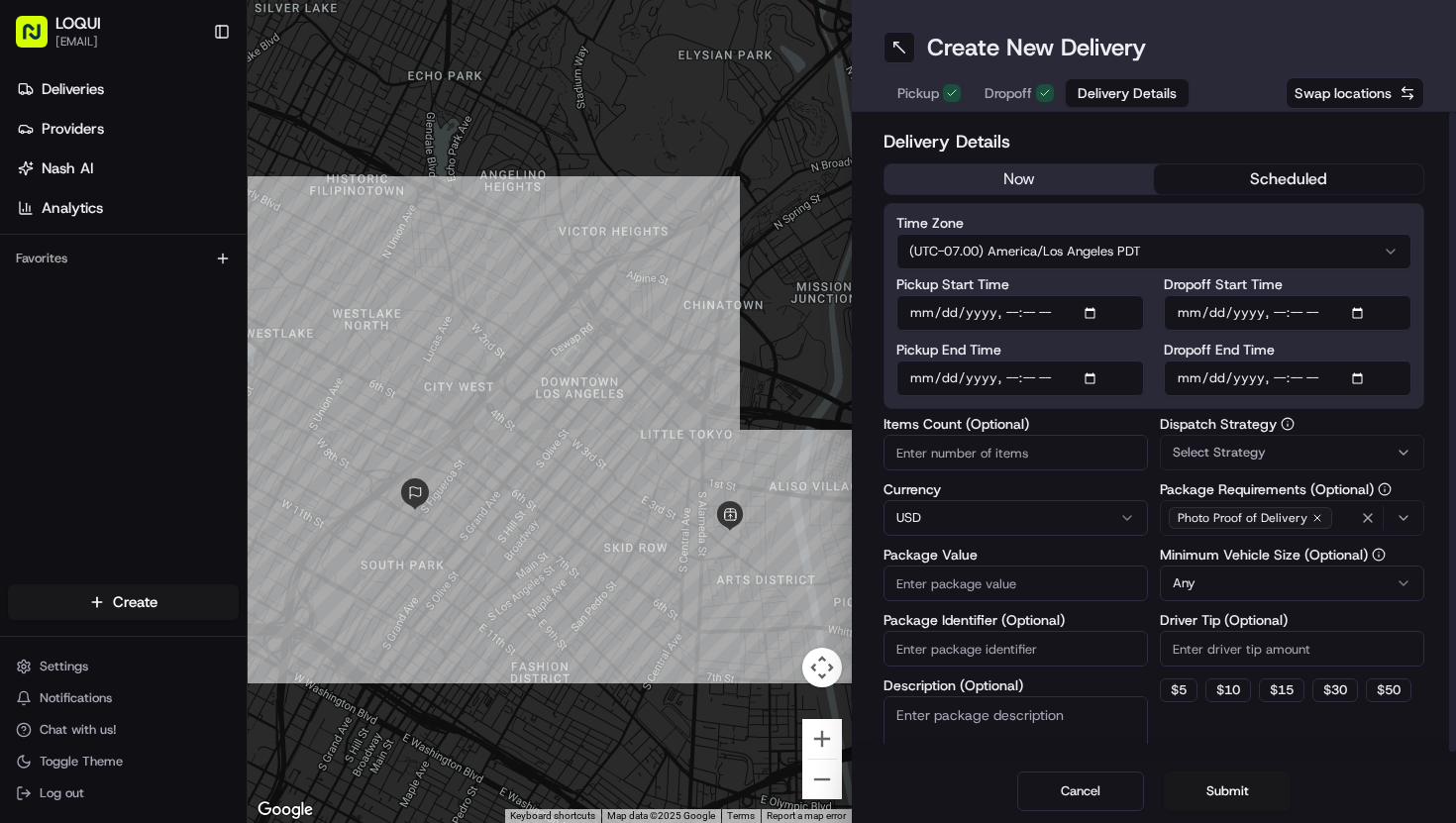 click on "scheduled" at bounding box center [1289, 179] 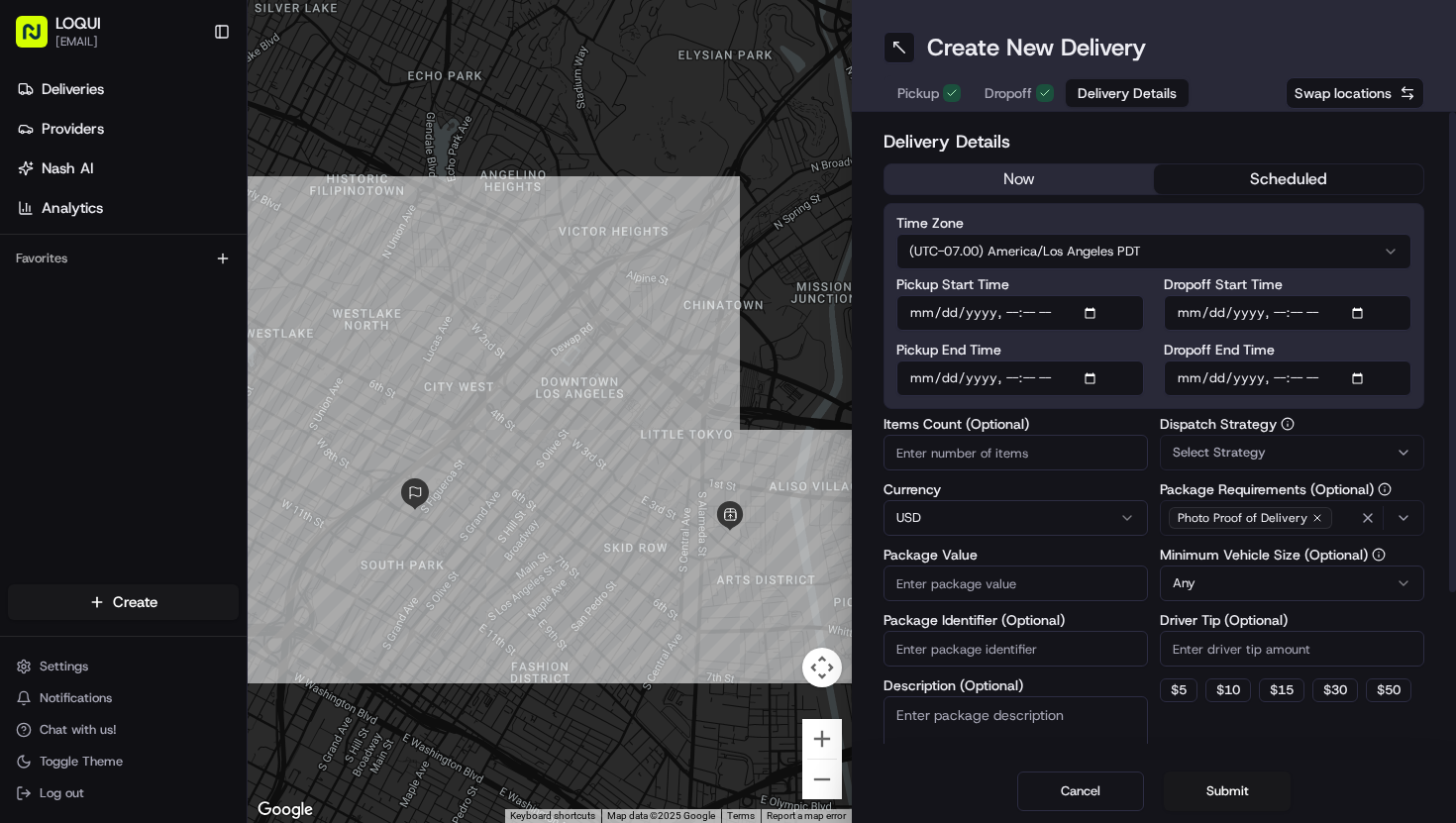 click on "Pickup Start Time" at bounding box center (1020, 313) 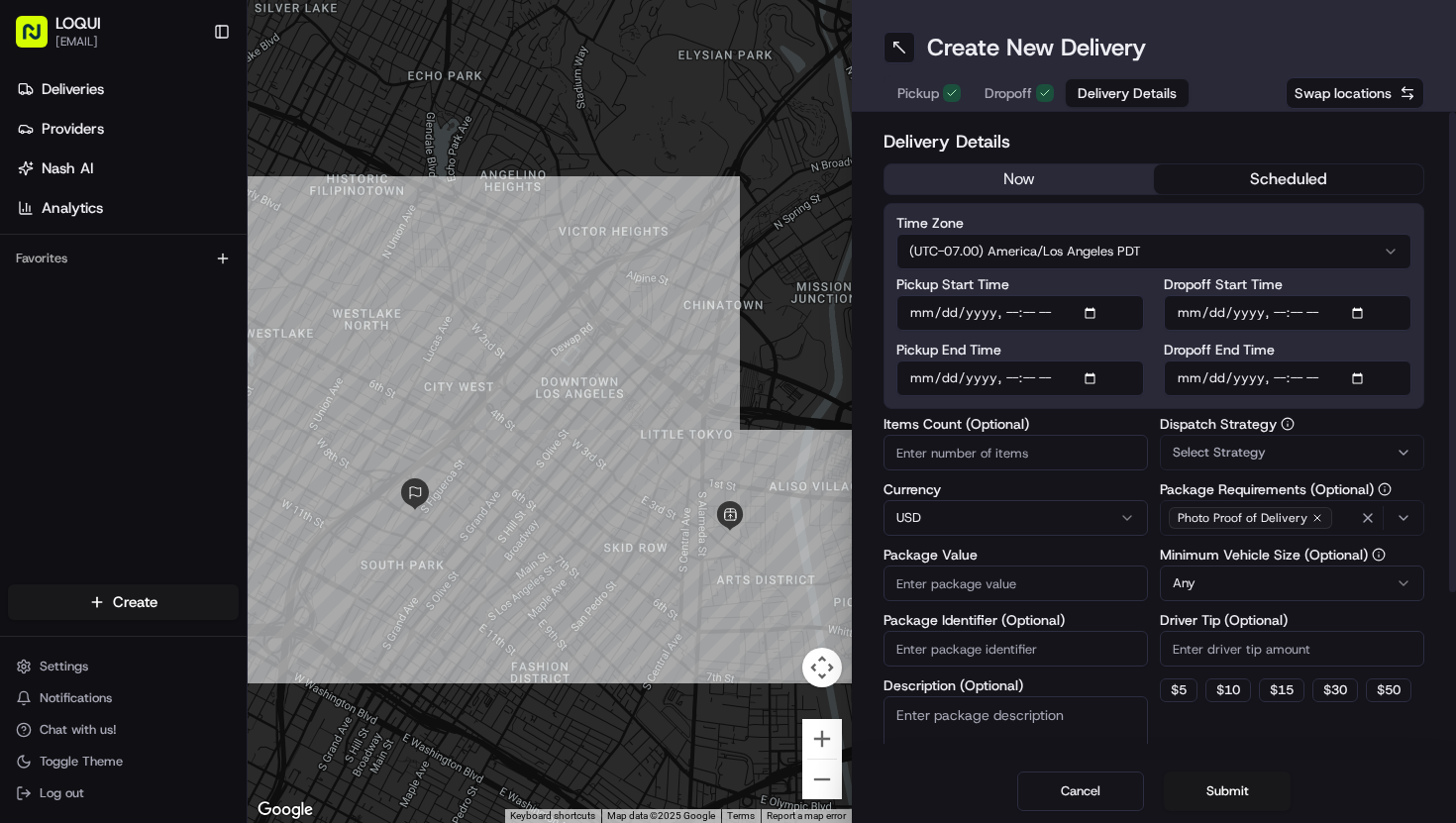 click on "Pickup Start Time" at bounding box center [1020, 313] 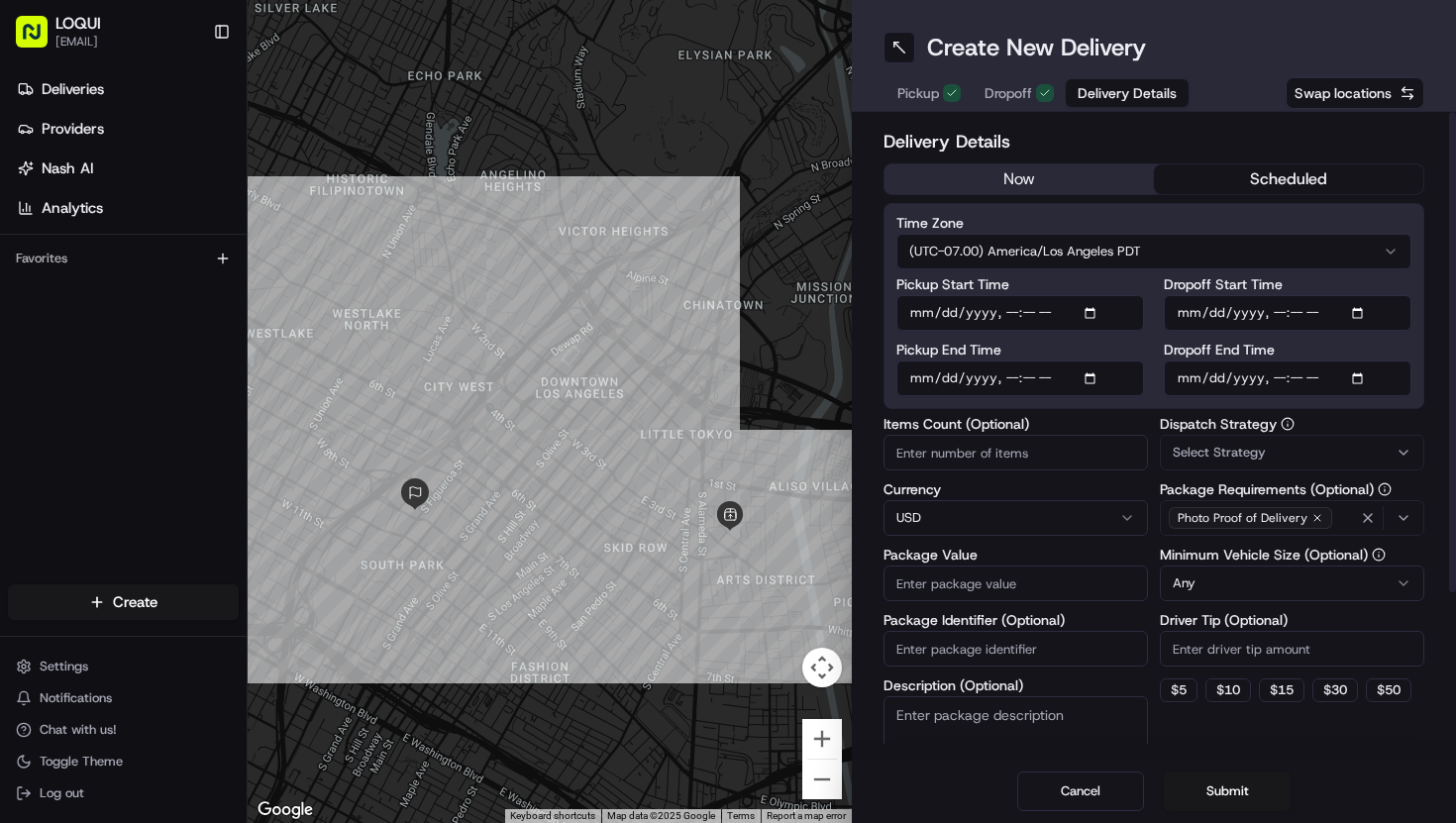 type on "[DATE]T[TIME]" 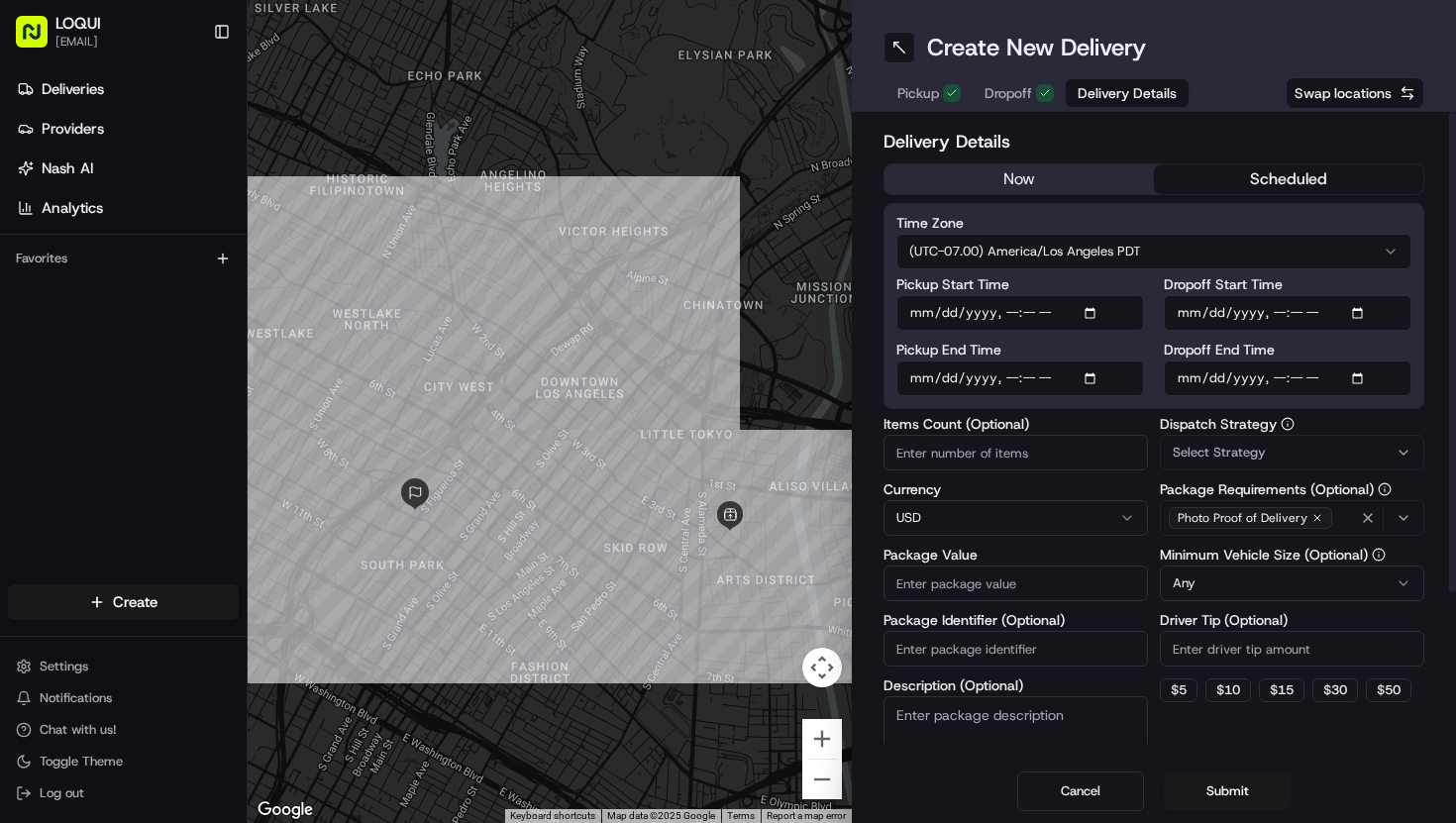 click on "Dropoff Start Time" at bounding box center (1288, 313) 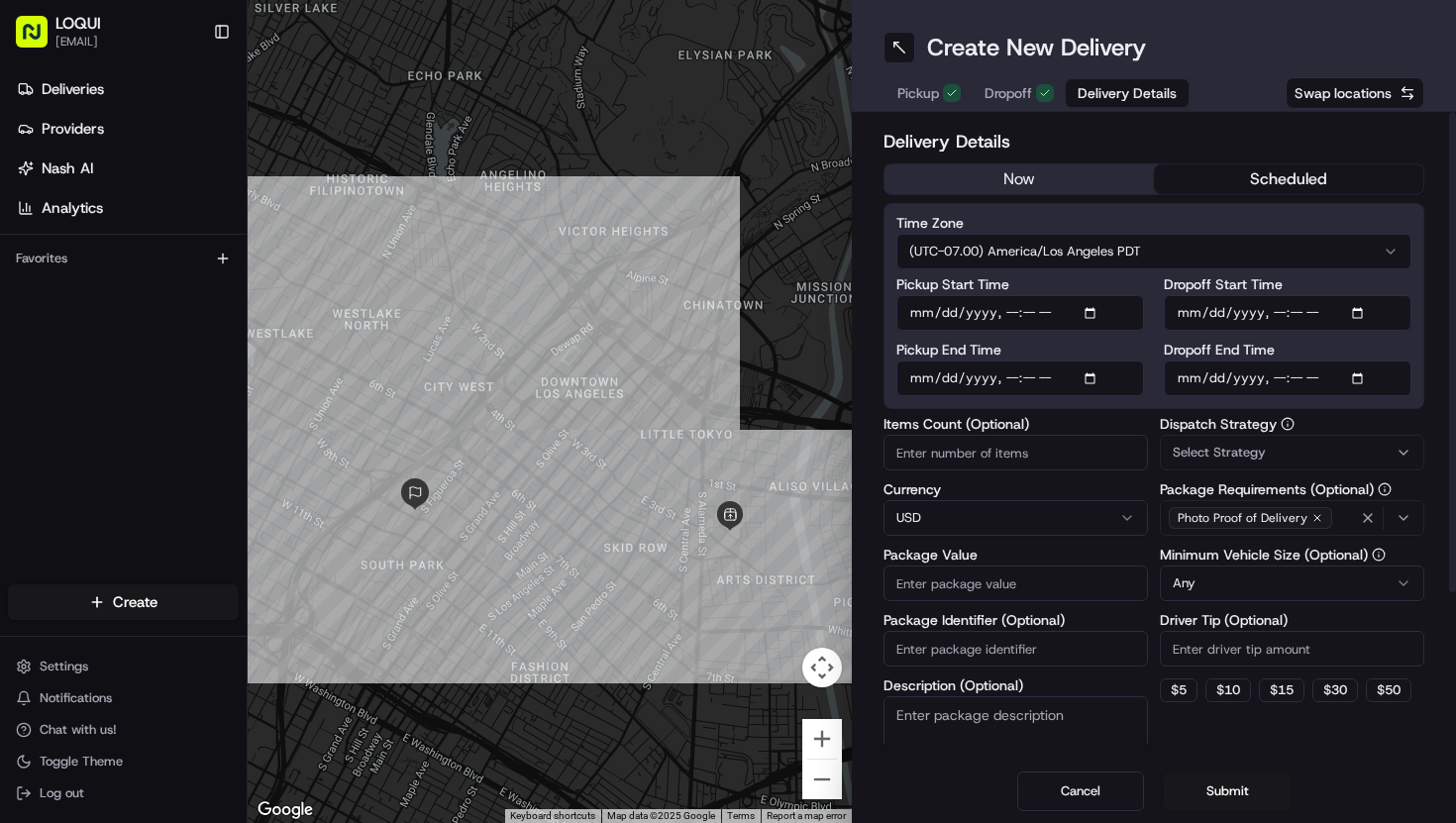 type on "[DATE]T[TIME]" 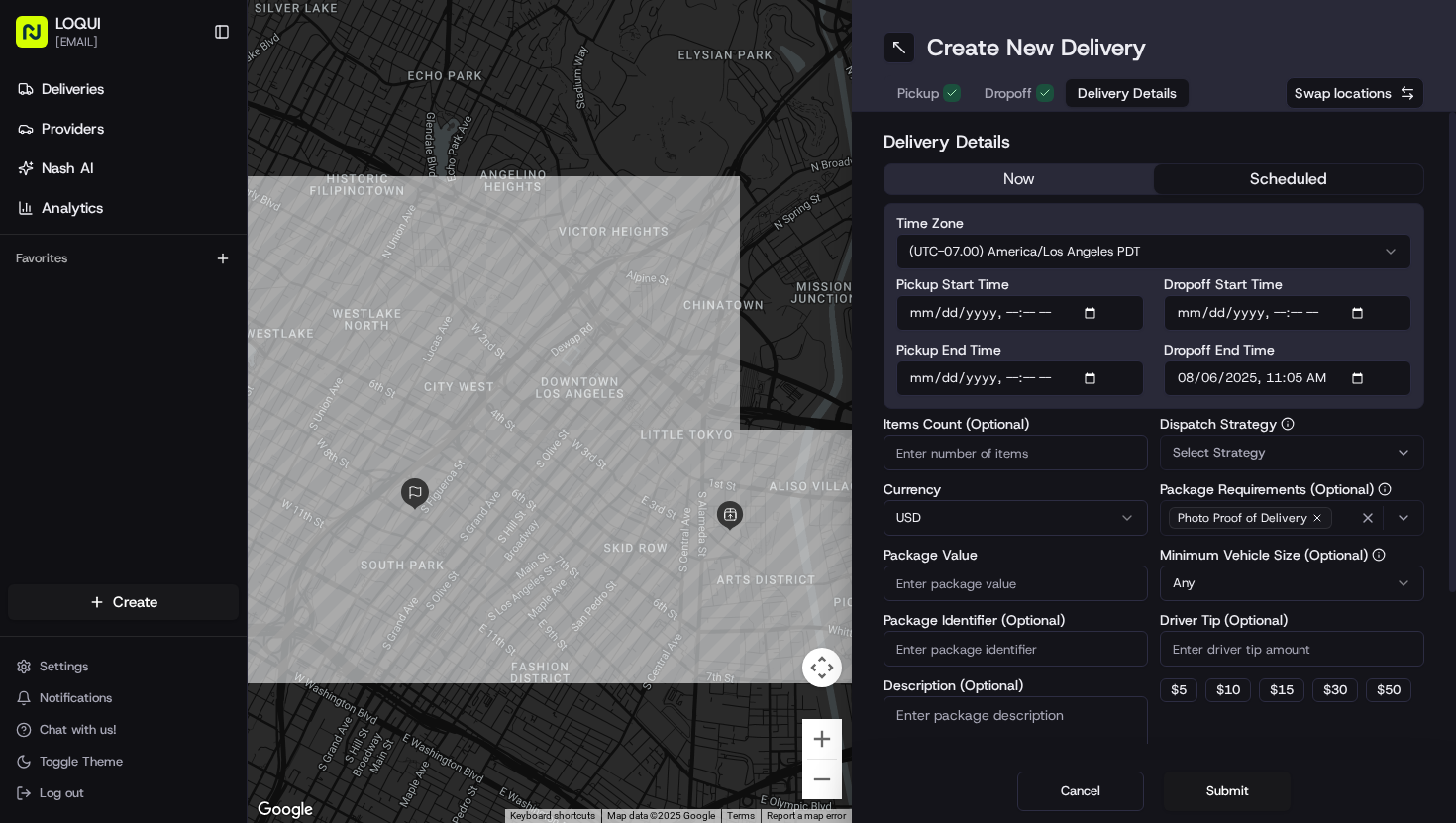 type on "2025-08-06T11:05" 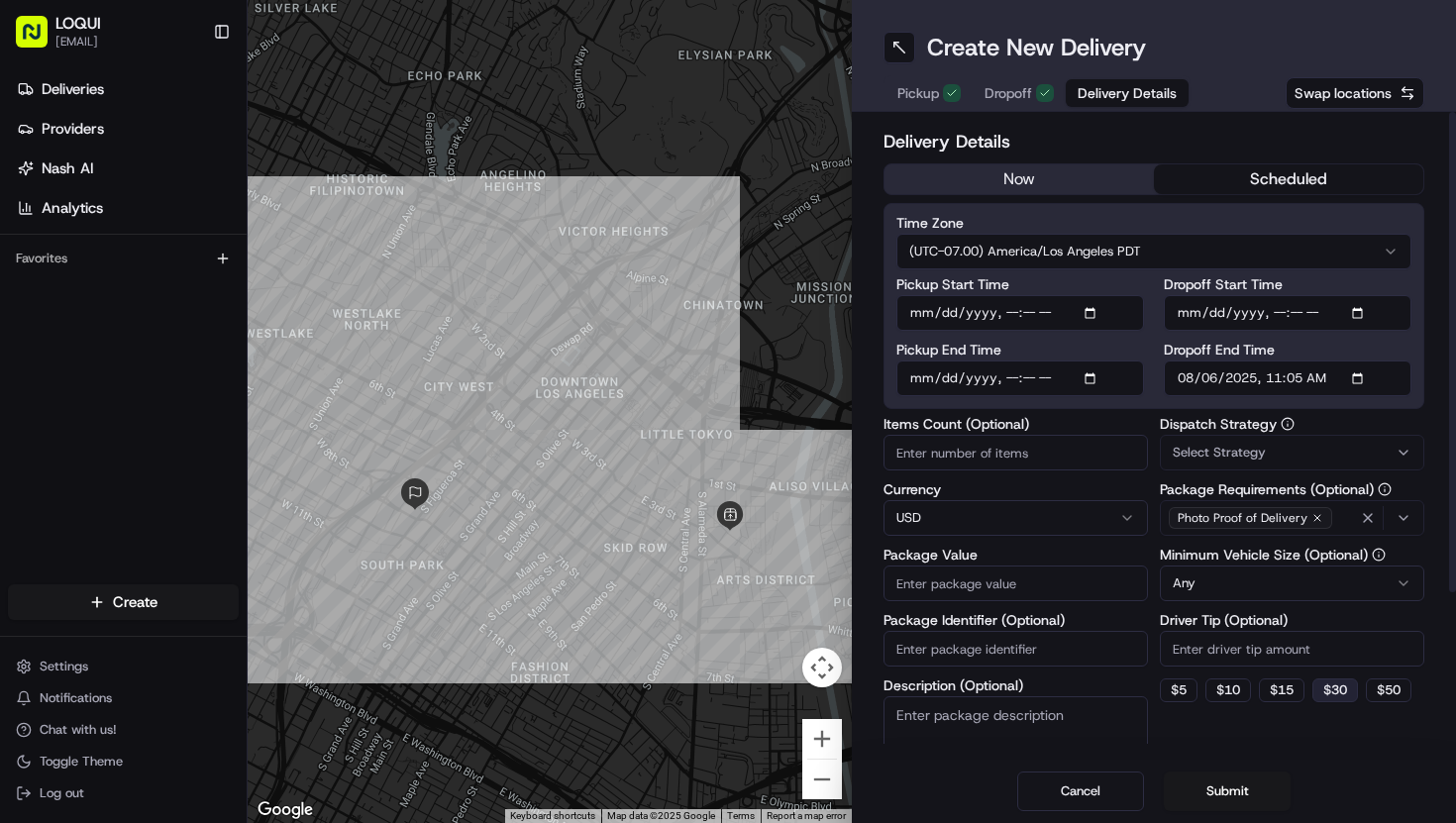 click on "$ 30" at bounding box center [1335, 690] 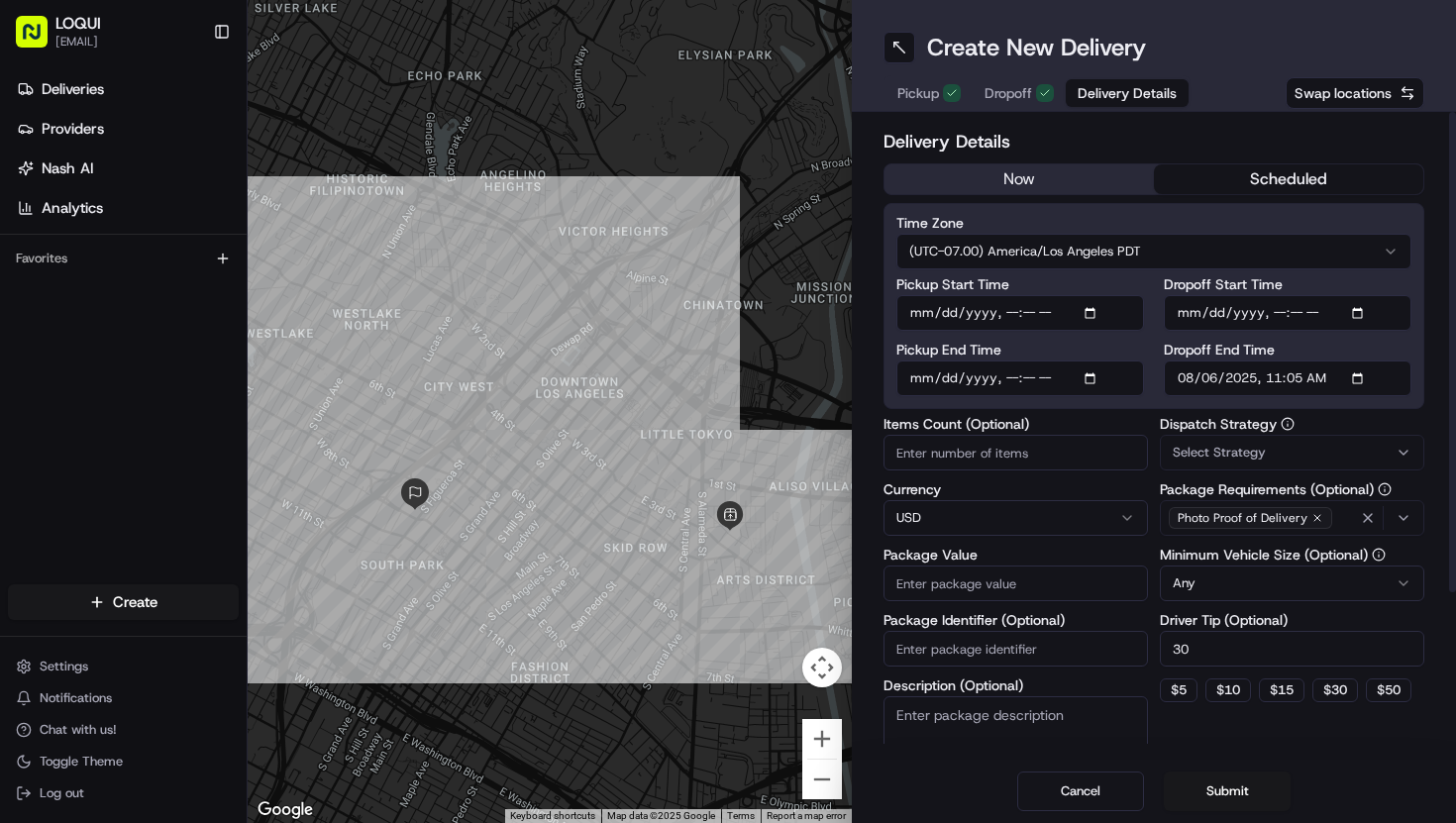 click on "[EMAIL] [FIRST] [LAST]" at bounding box center [728, 411] 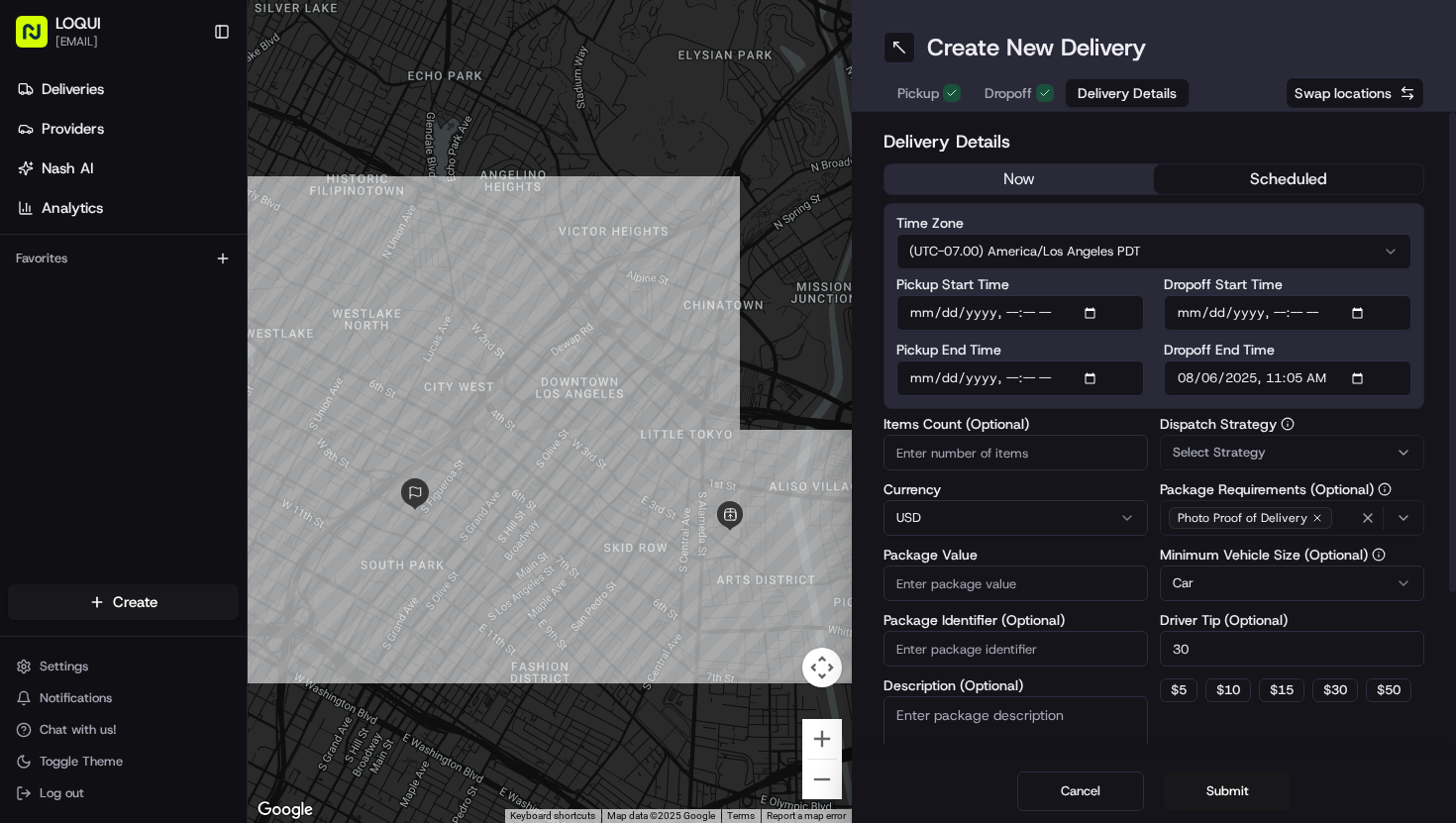 click on "Select Strategy" at bounding box center [1219, 453] 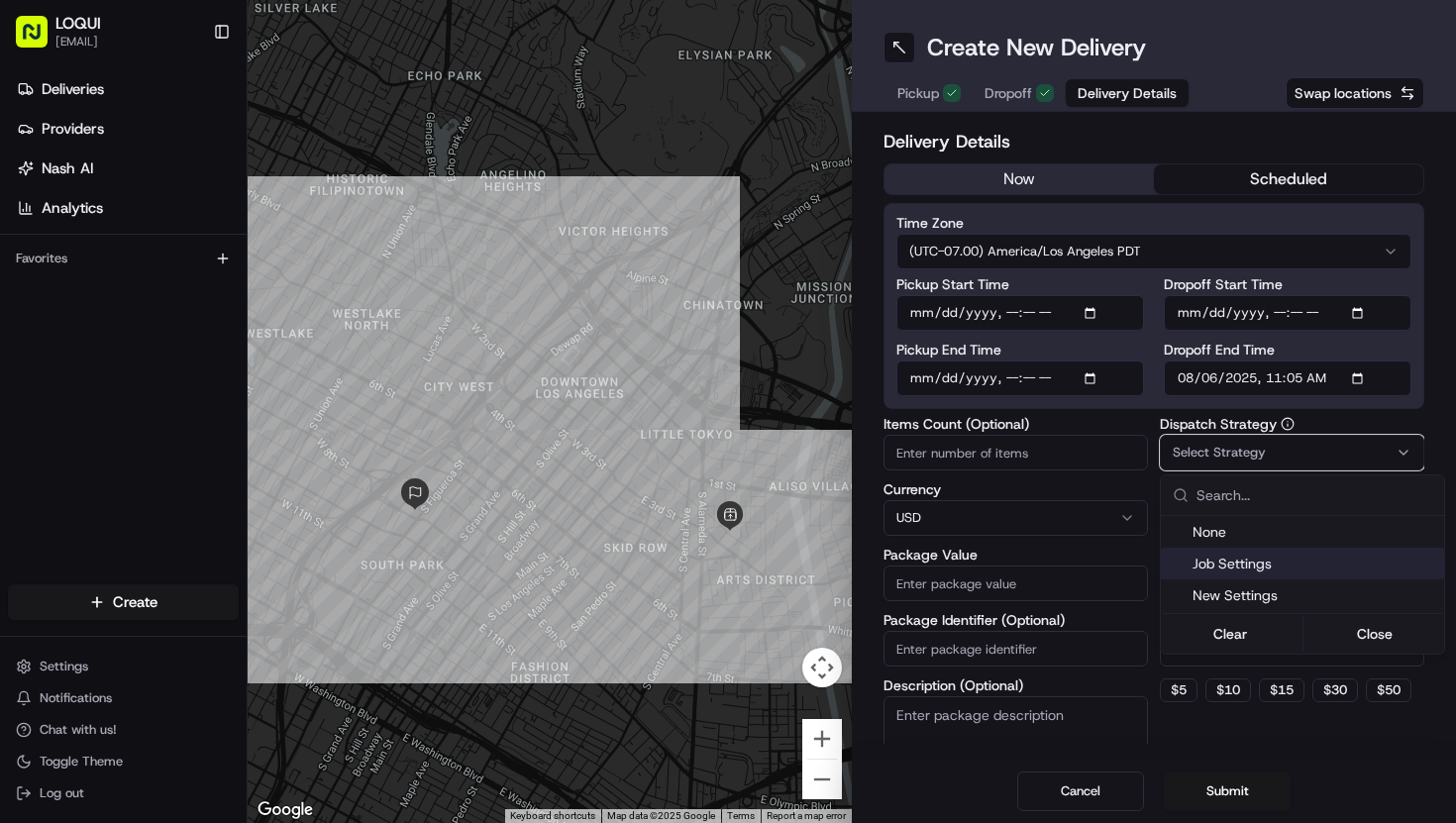 click on "Job Settings" at bounding box center (1314, 564) 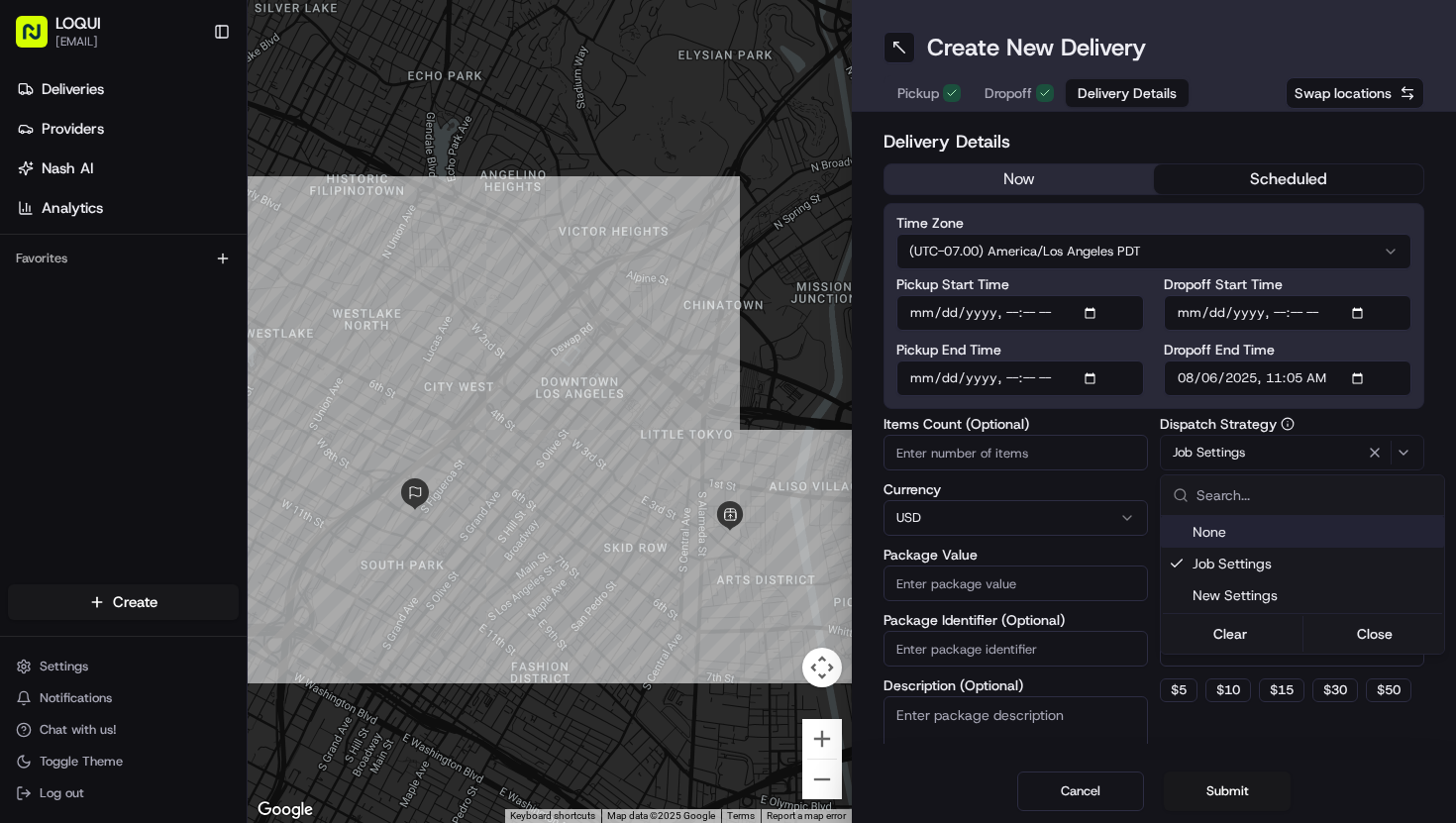 click on "[EMAIL] [FIRST] [LAST]" at bounding box center (728, 411) 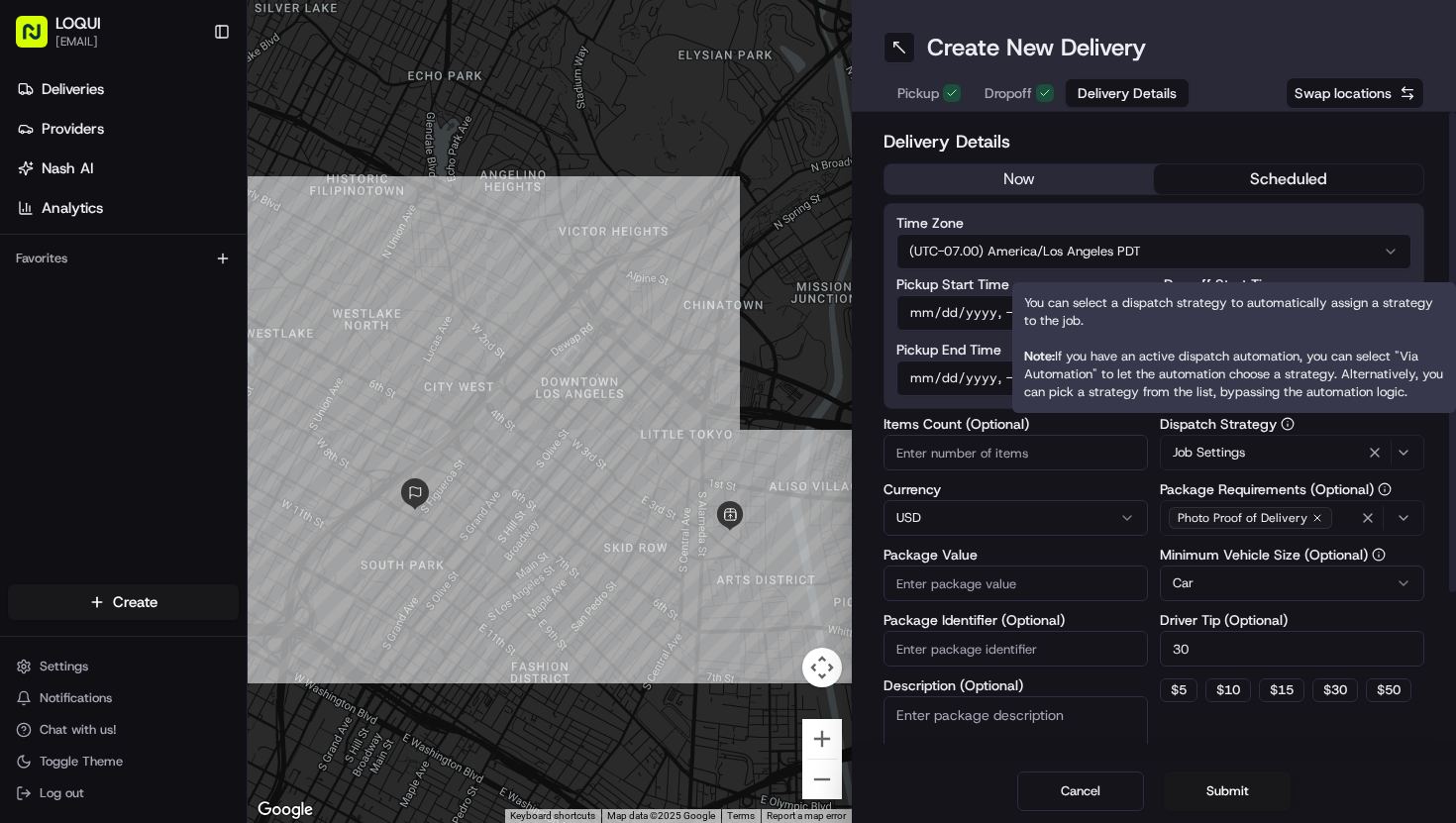 click 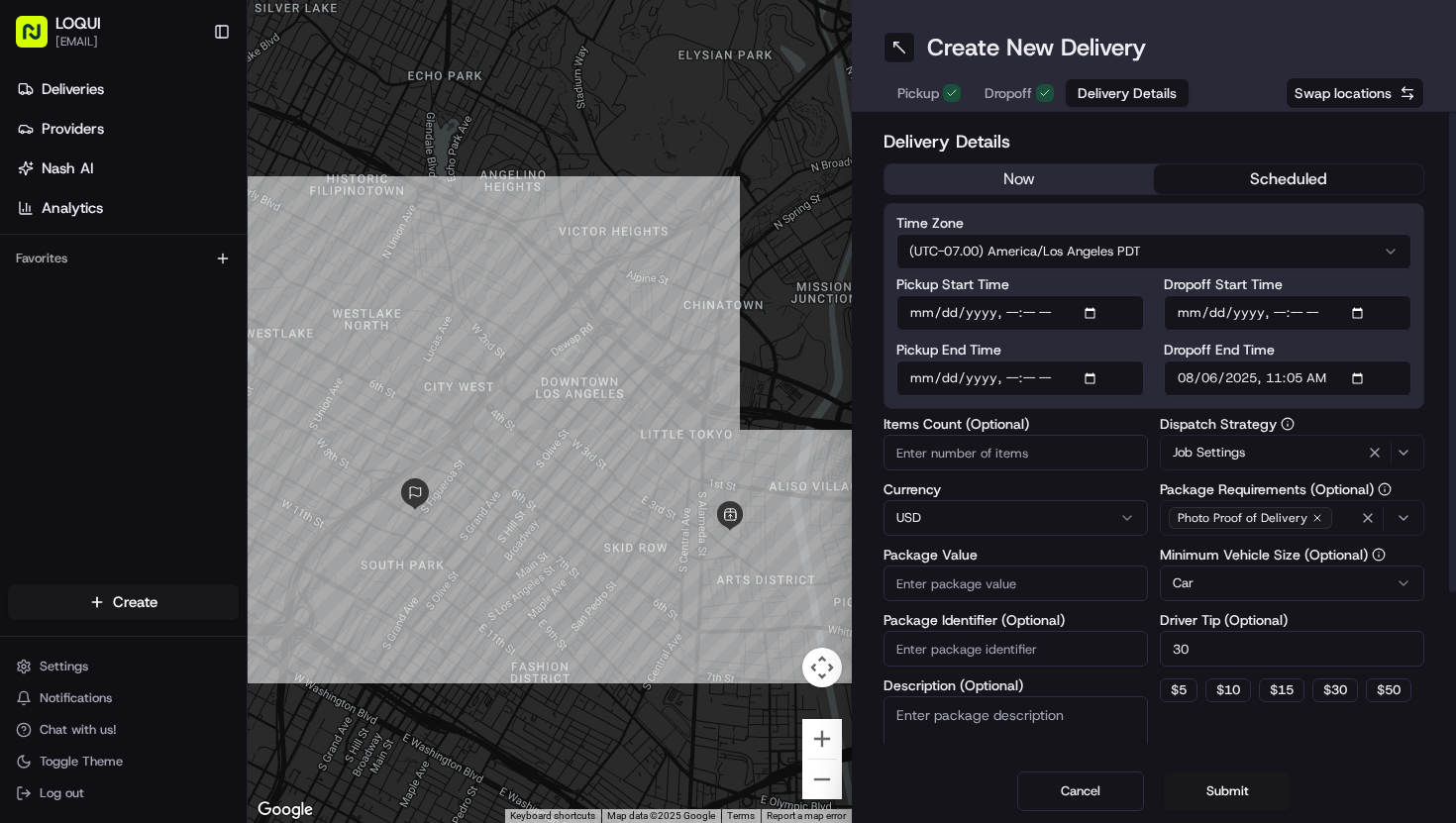 click 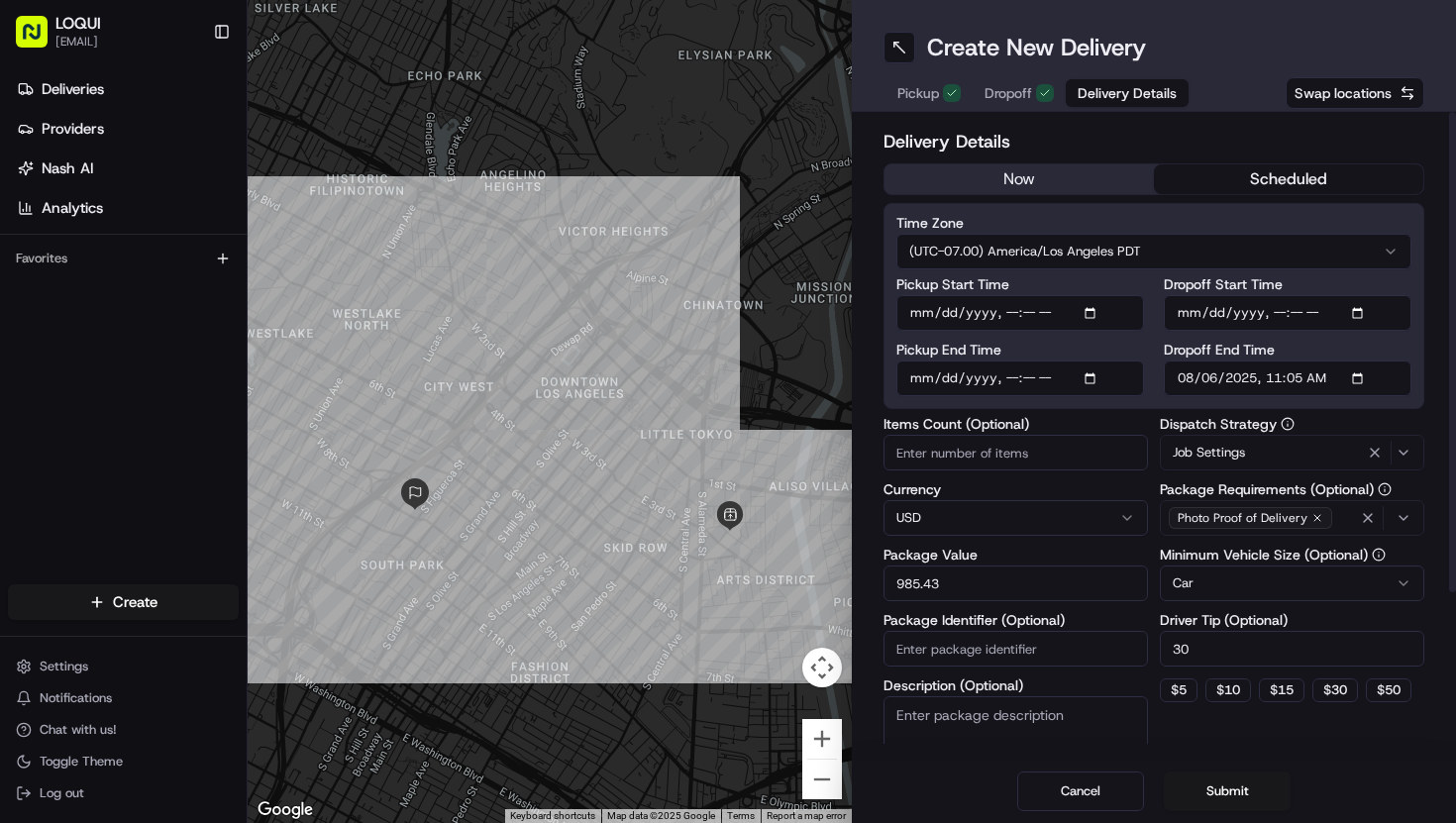 type on "985.43" 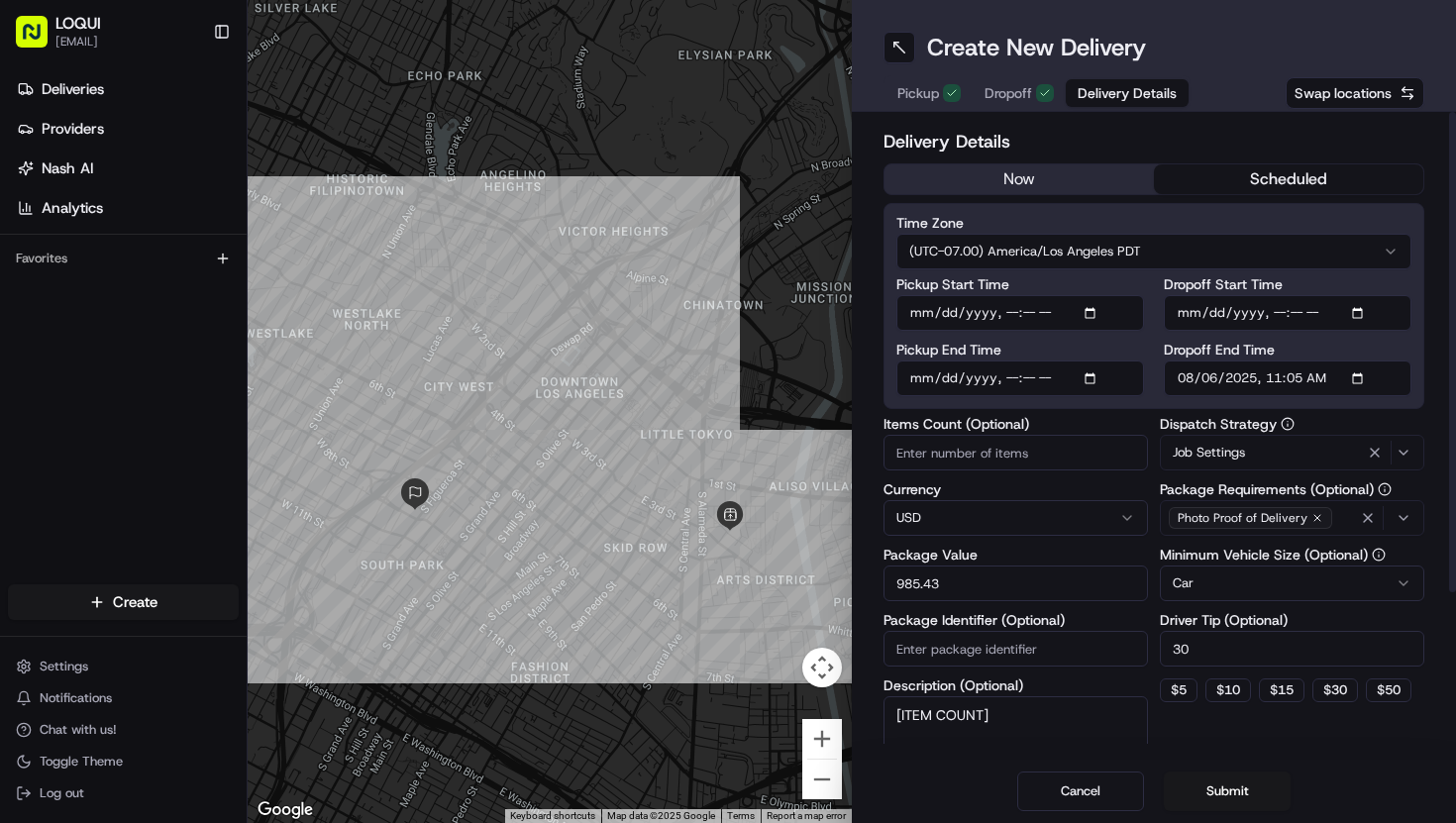 type on "[ITEM COUNT]" 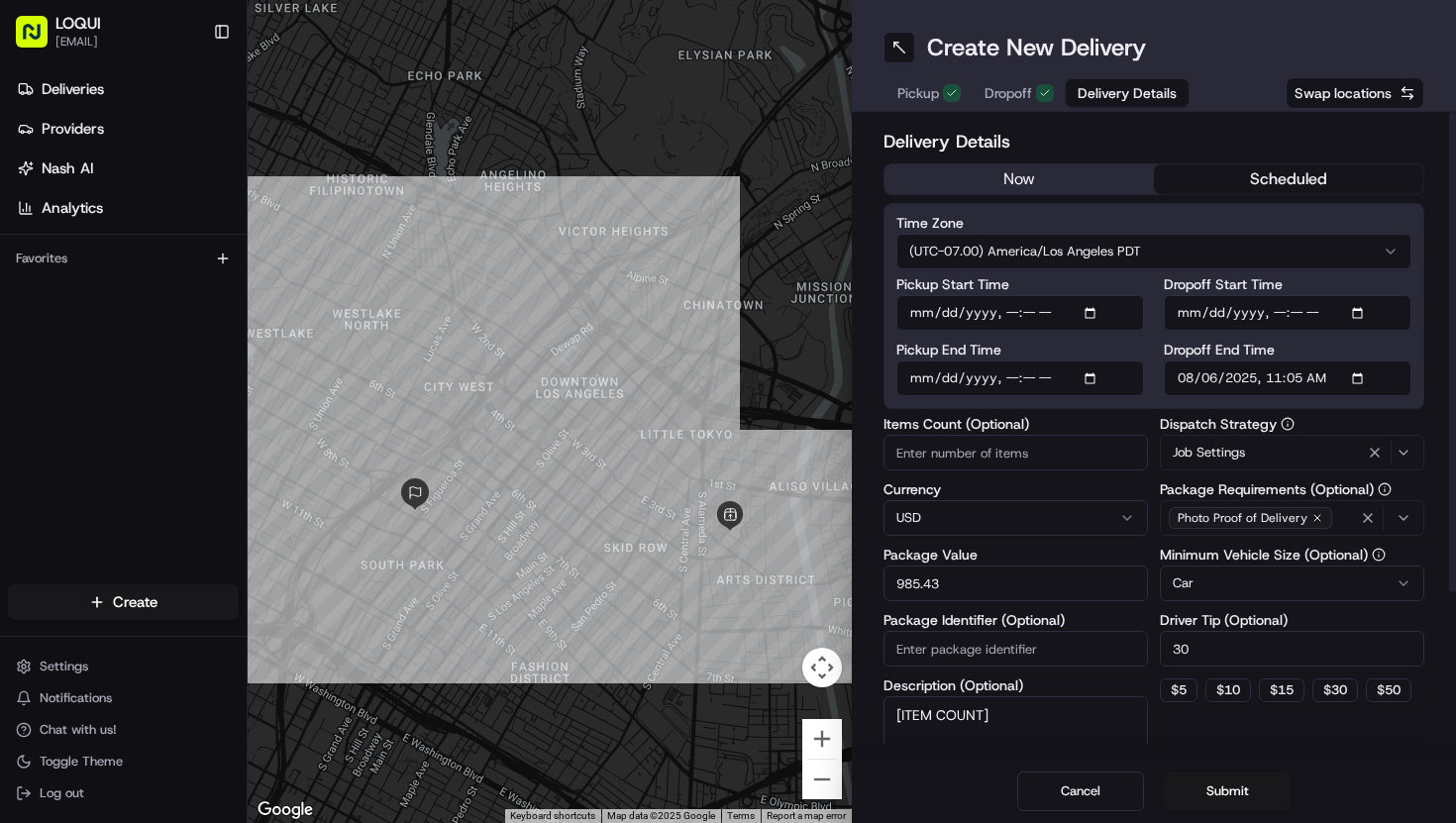 click 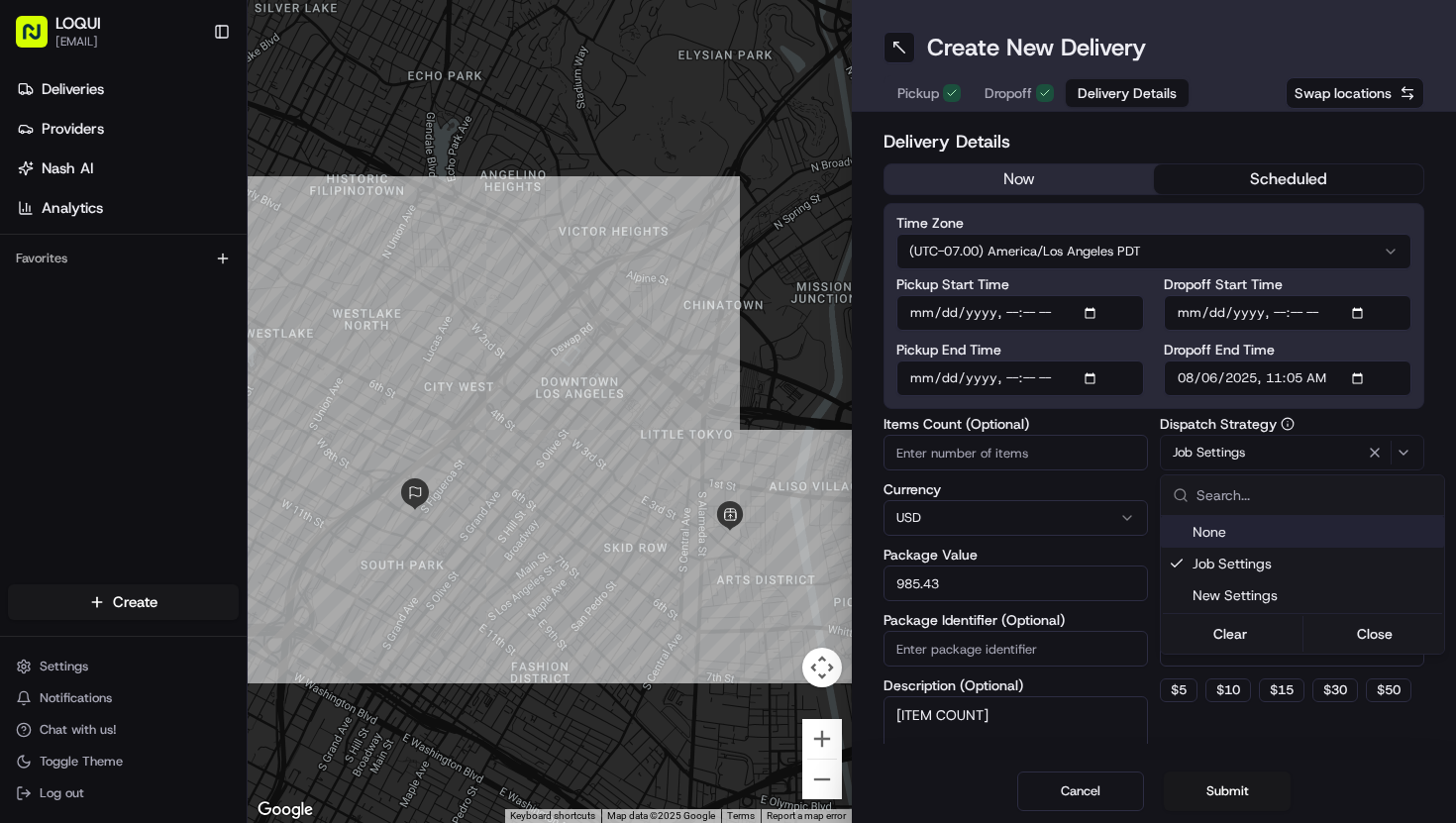 click on "[EMAIL] [FIRST] [LAST]" at bounding box center (728, 411) 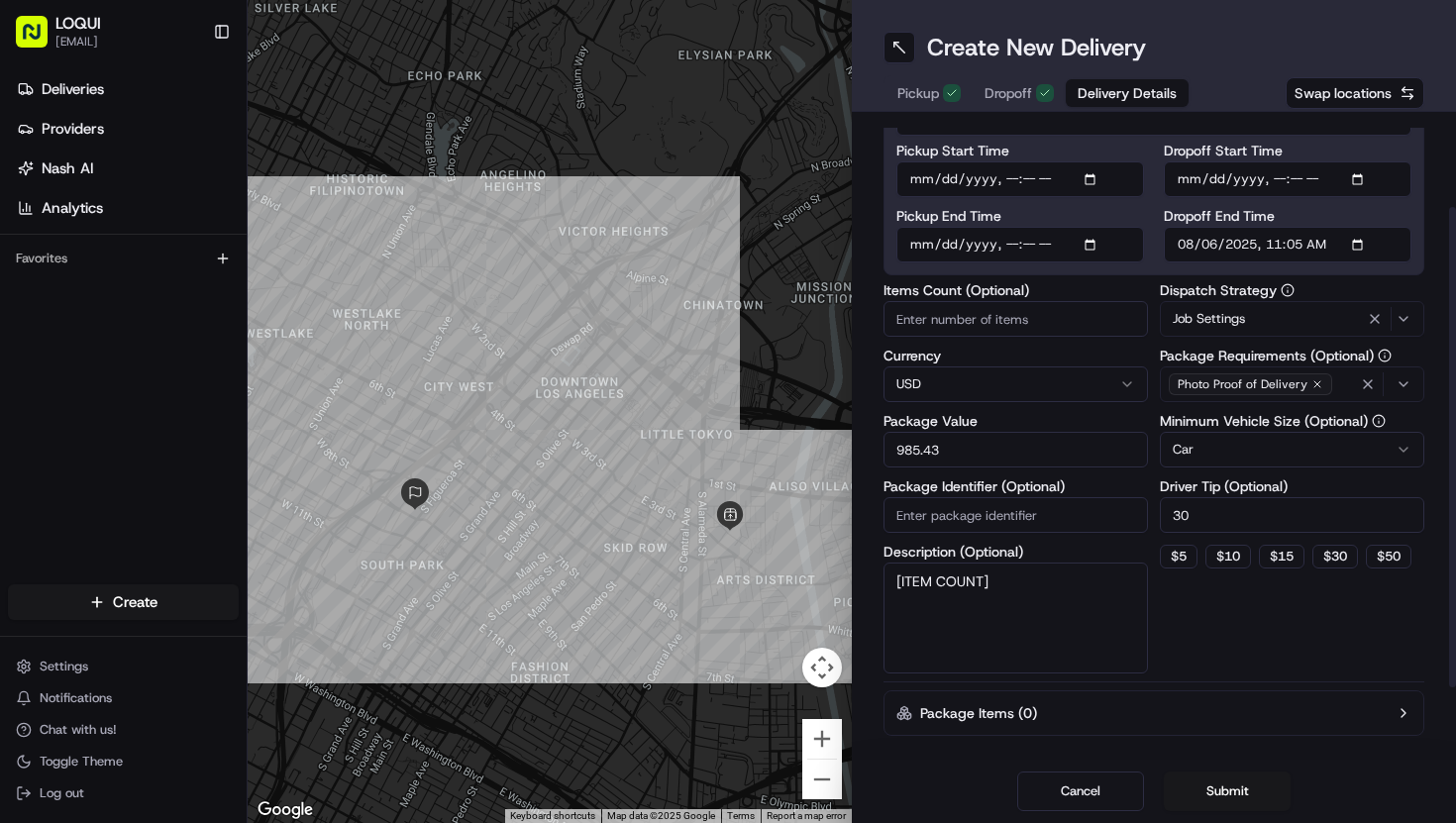 scroll, scrollTop: 113, scrollLeft: 0, axis: vertical 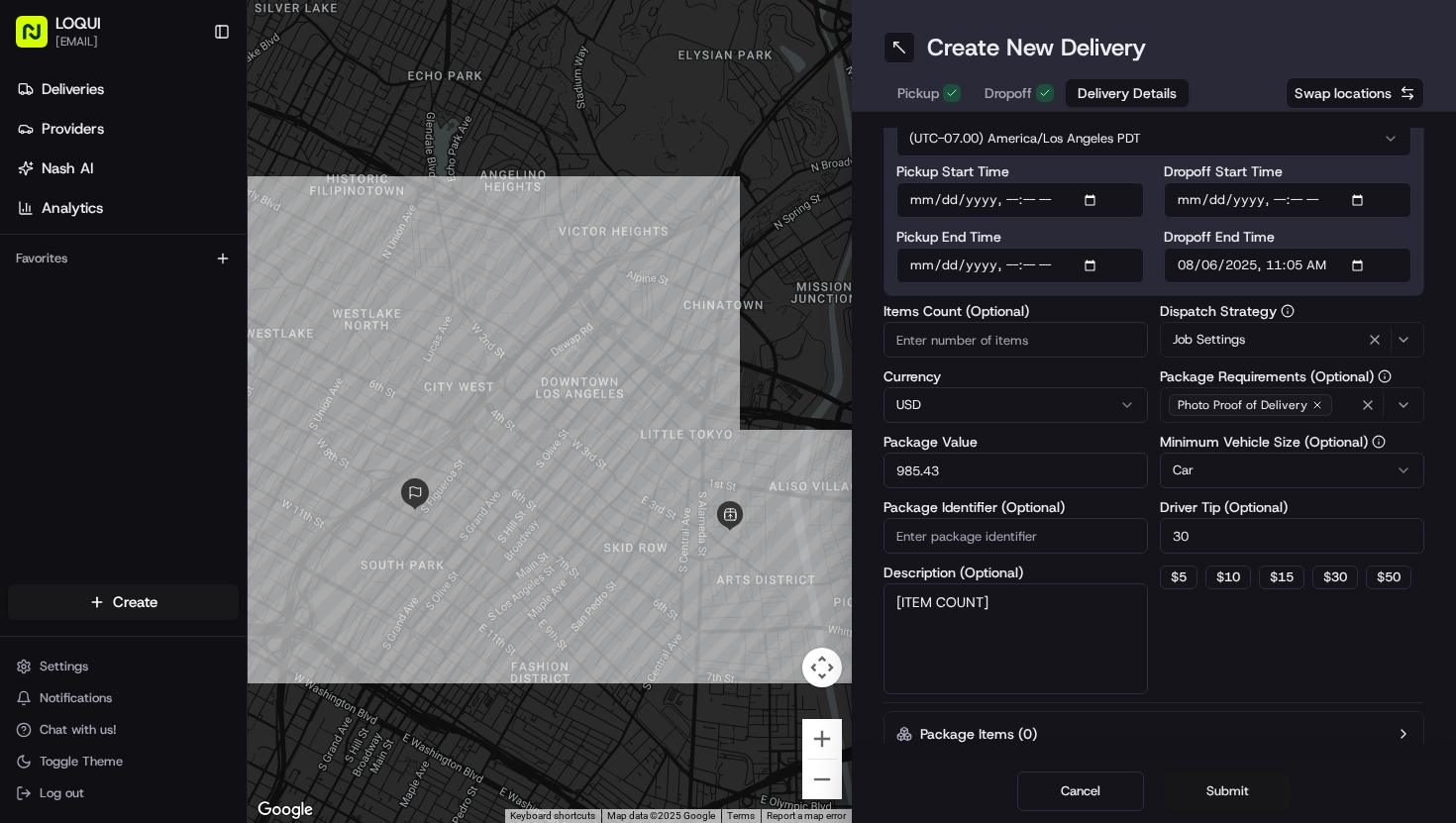 click on "Submit" at bounding box center (1227, 791) 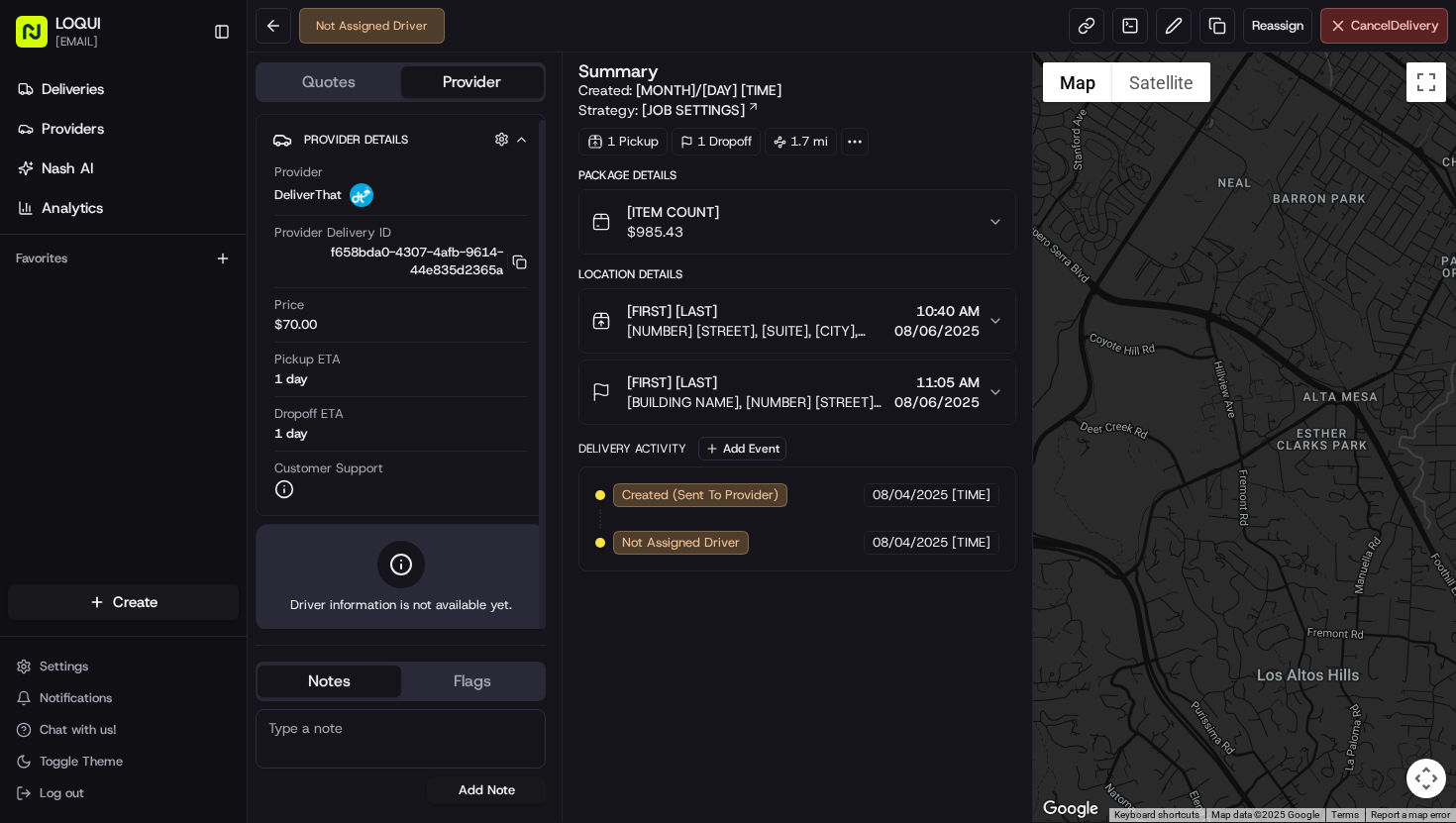 scroll, scrollTop: 6, scrollLeft: 0, axis: vertical 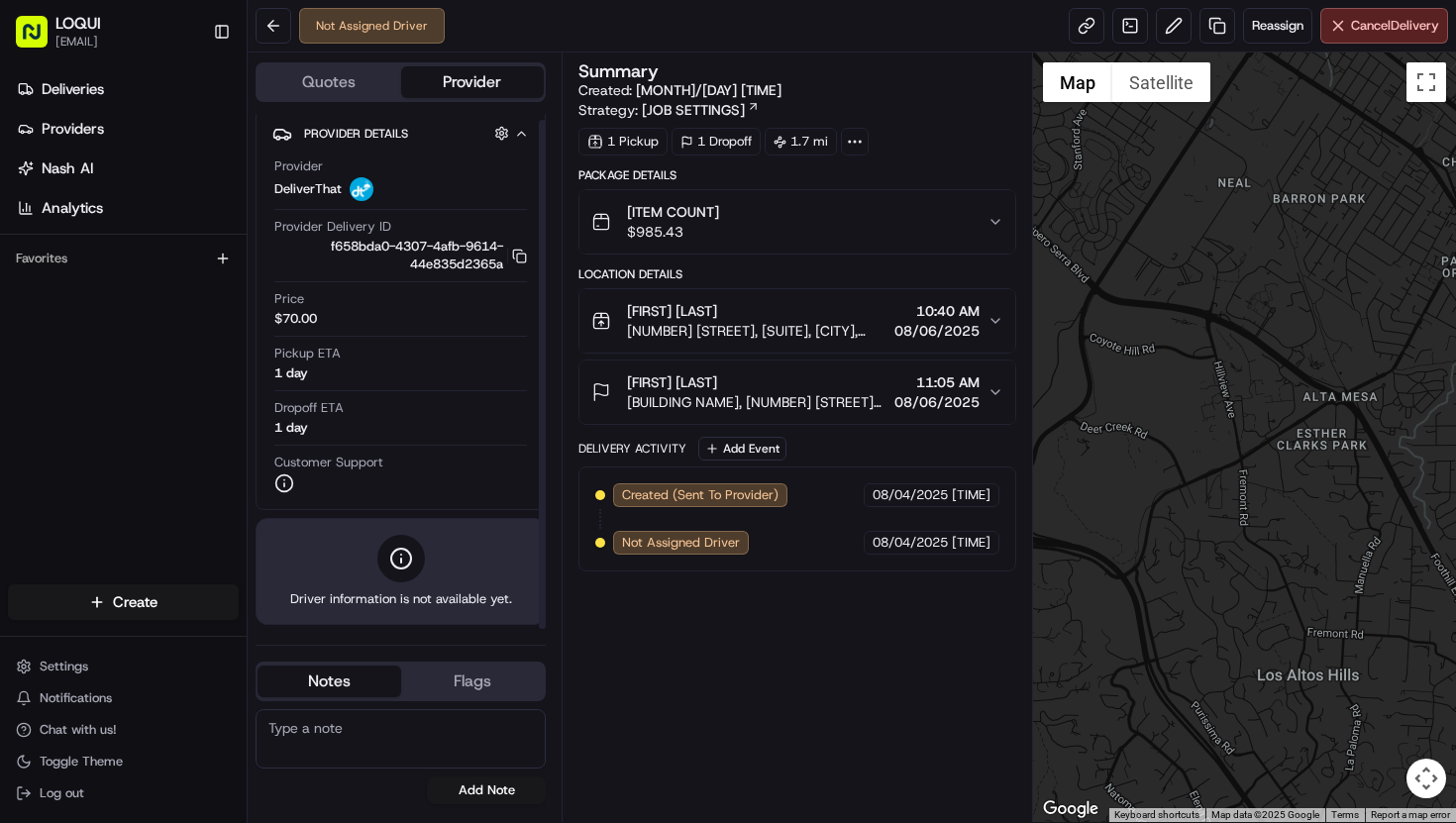 click 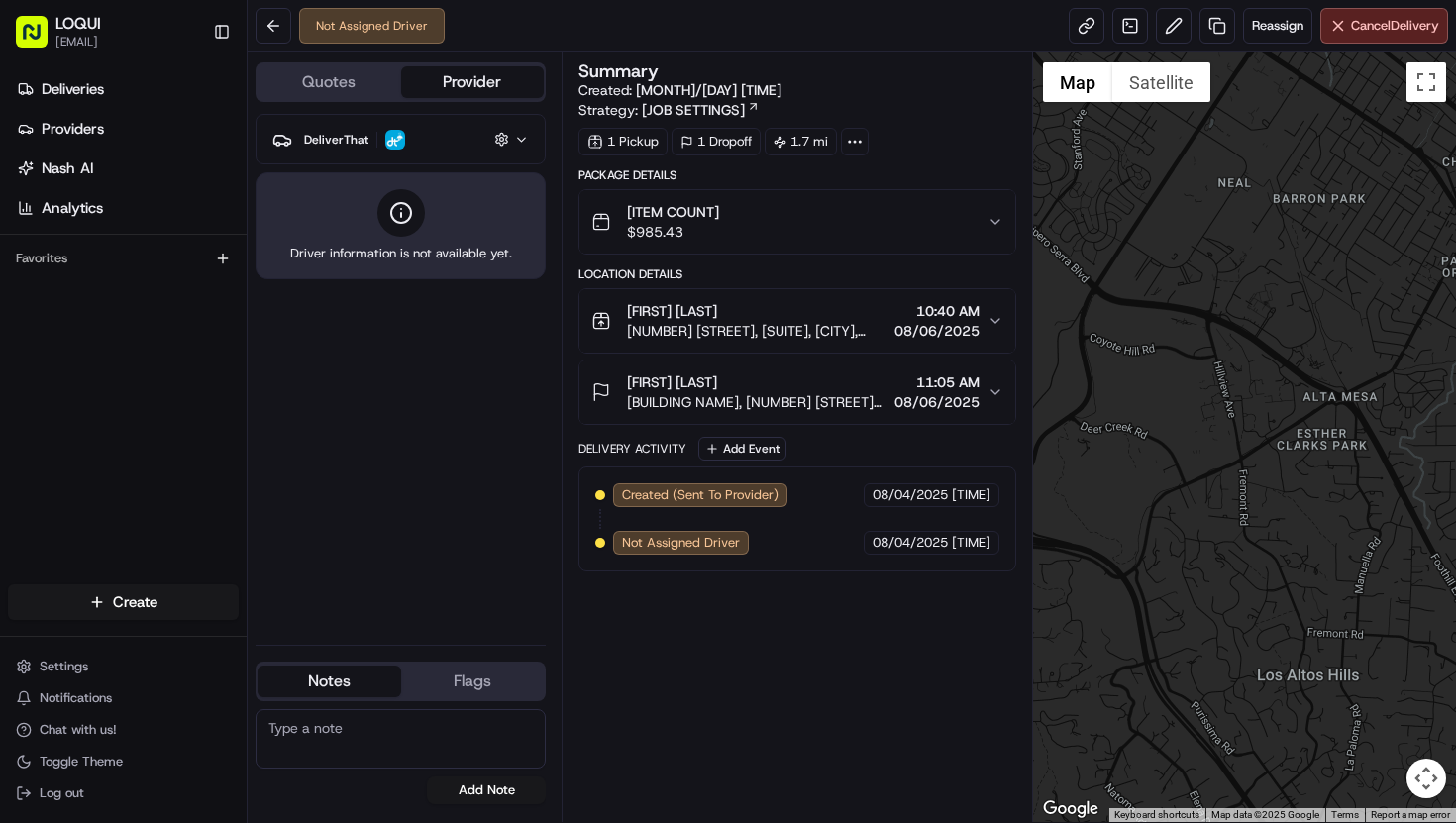 click 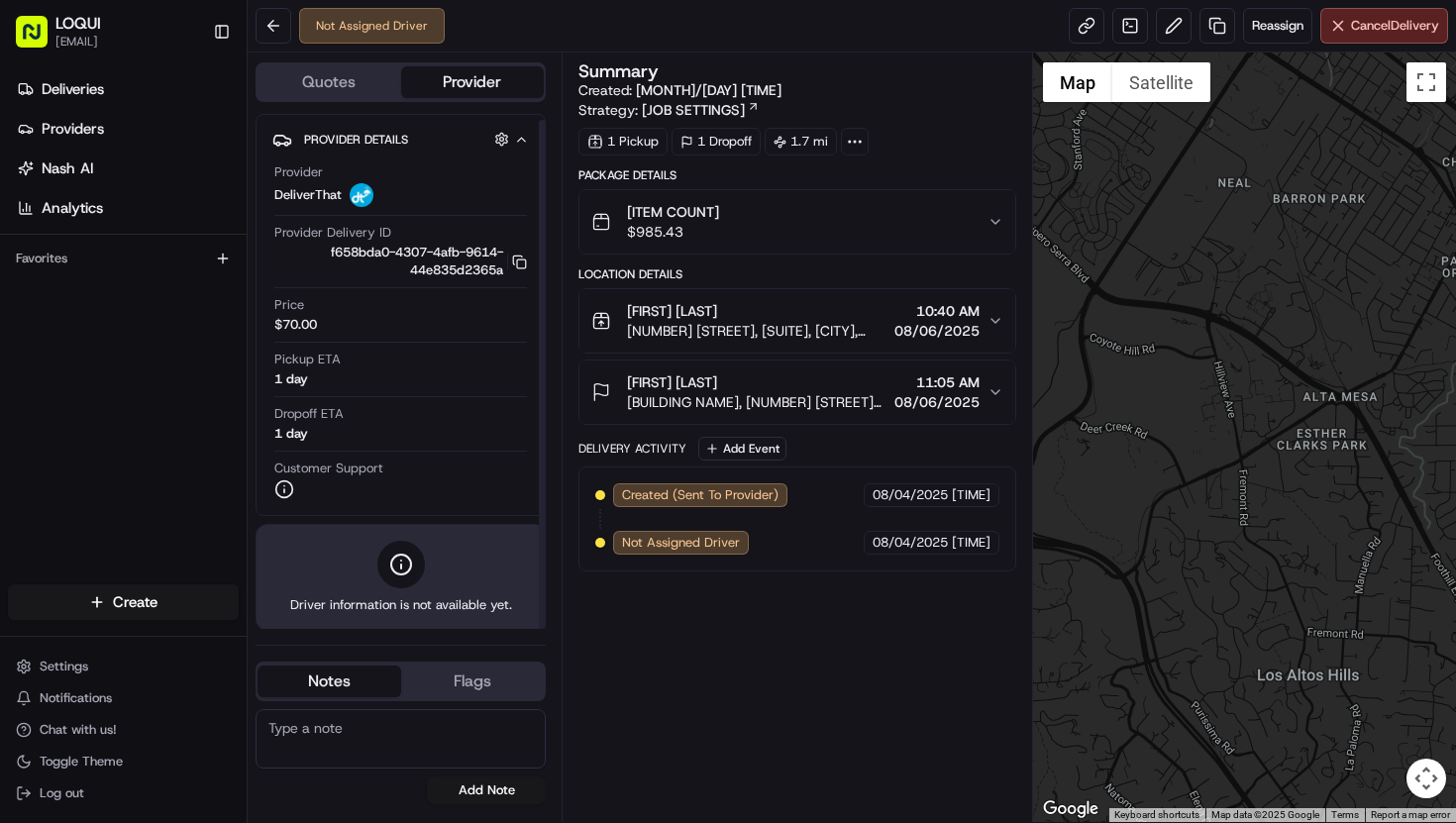 scroll, scrollTop: 6, scrollLeft: 0, axis: vertical 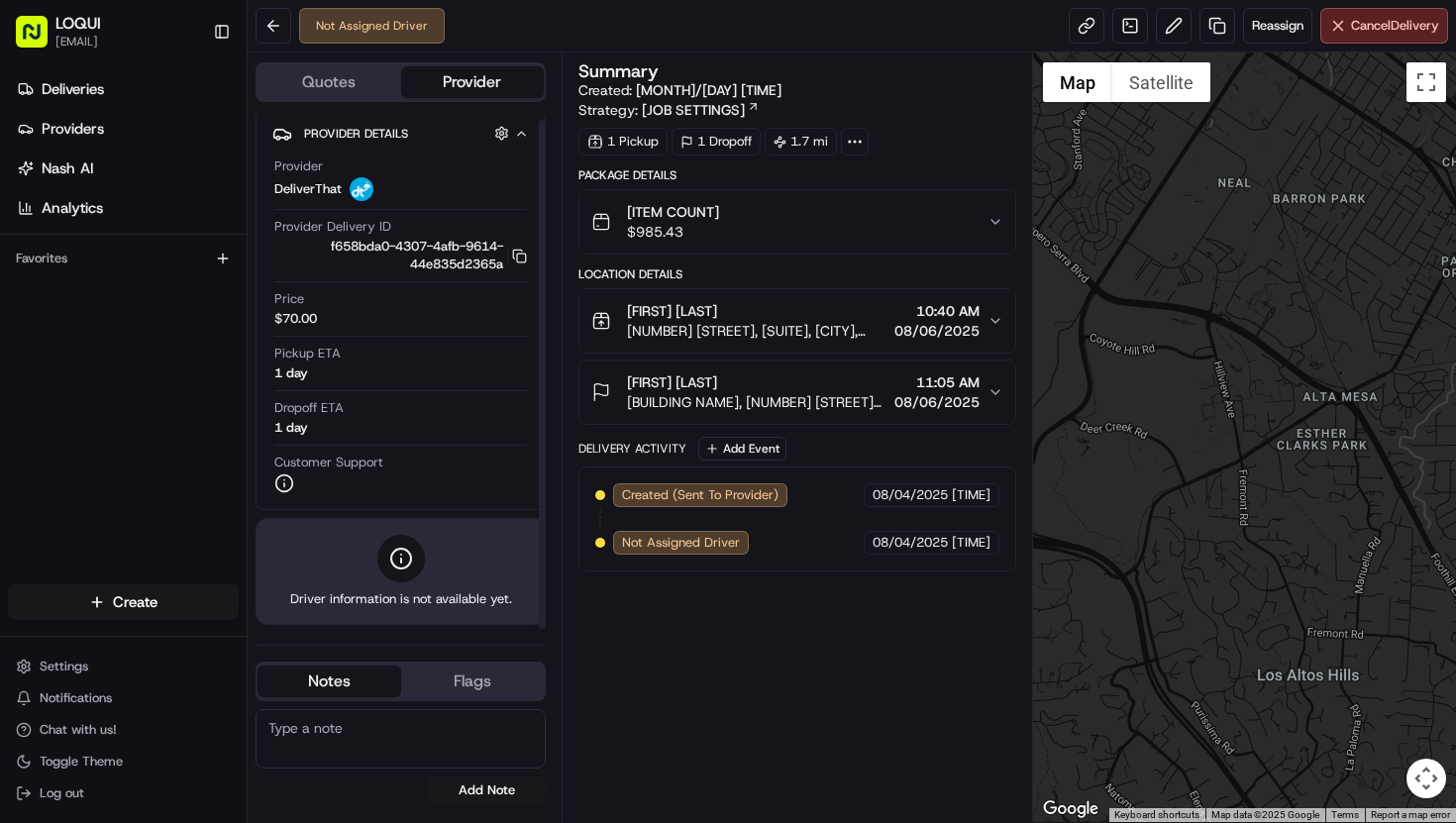 click on "Quotes" at bounding box center (329, 82) 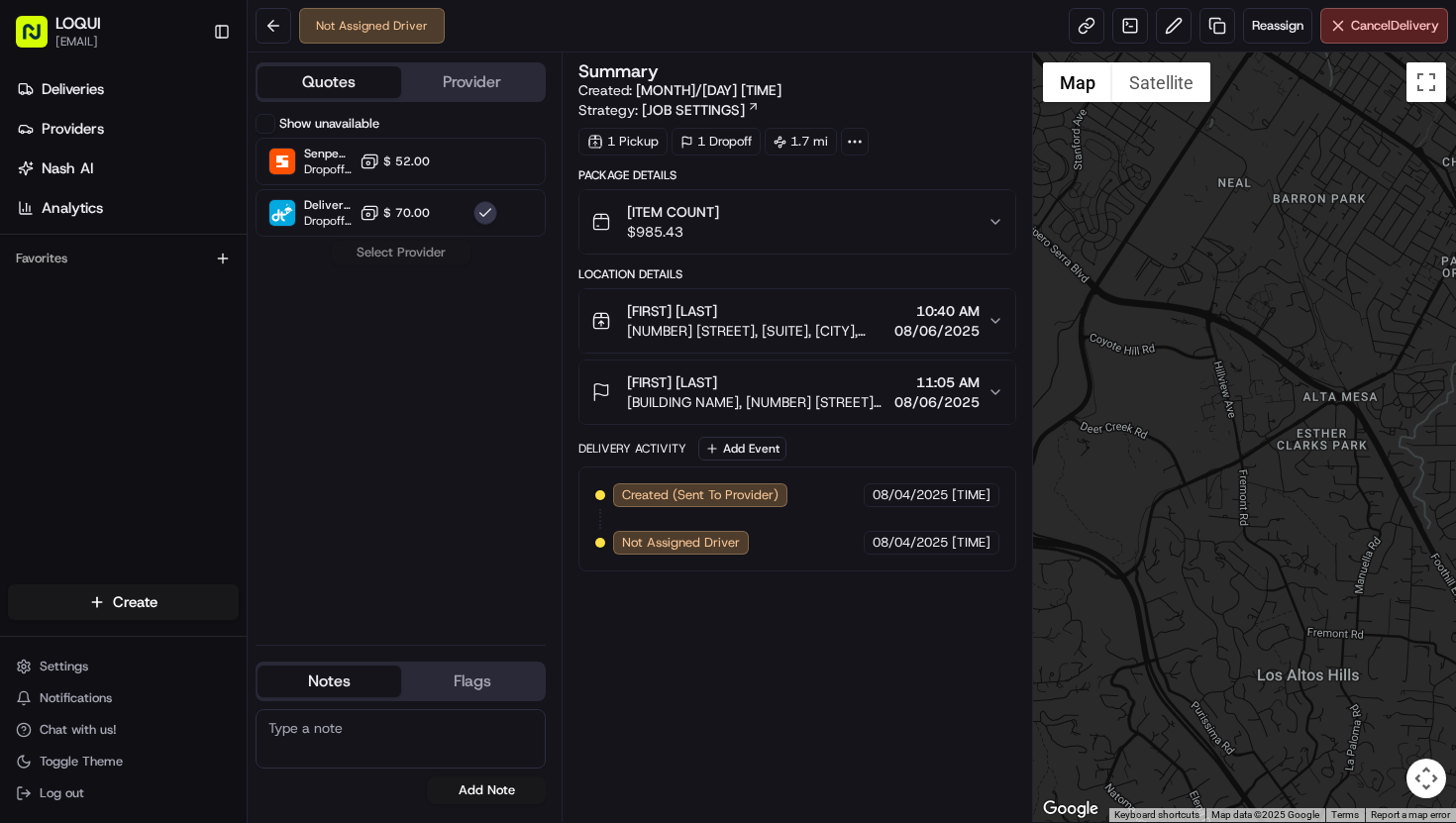 click on "Provider" at bounding box center (472, 82) 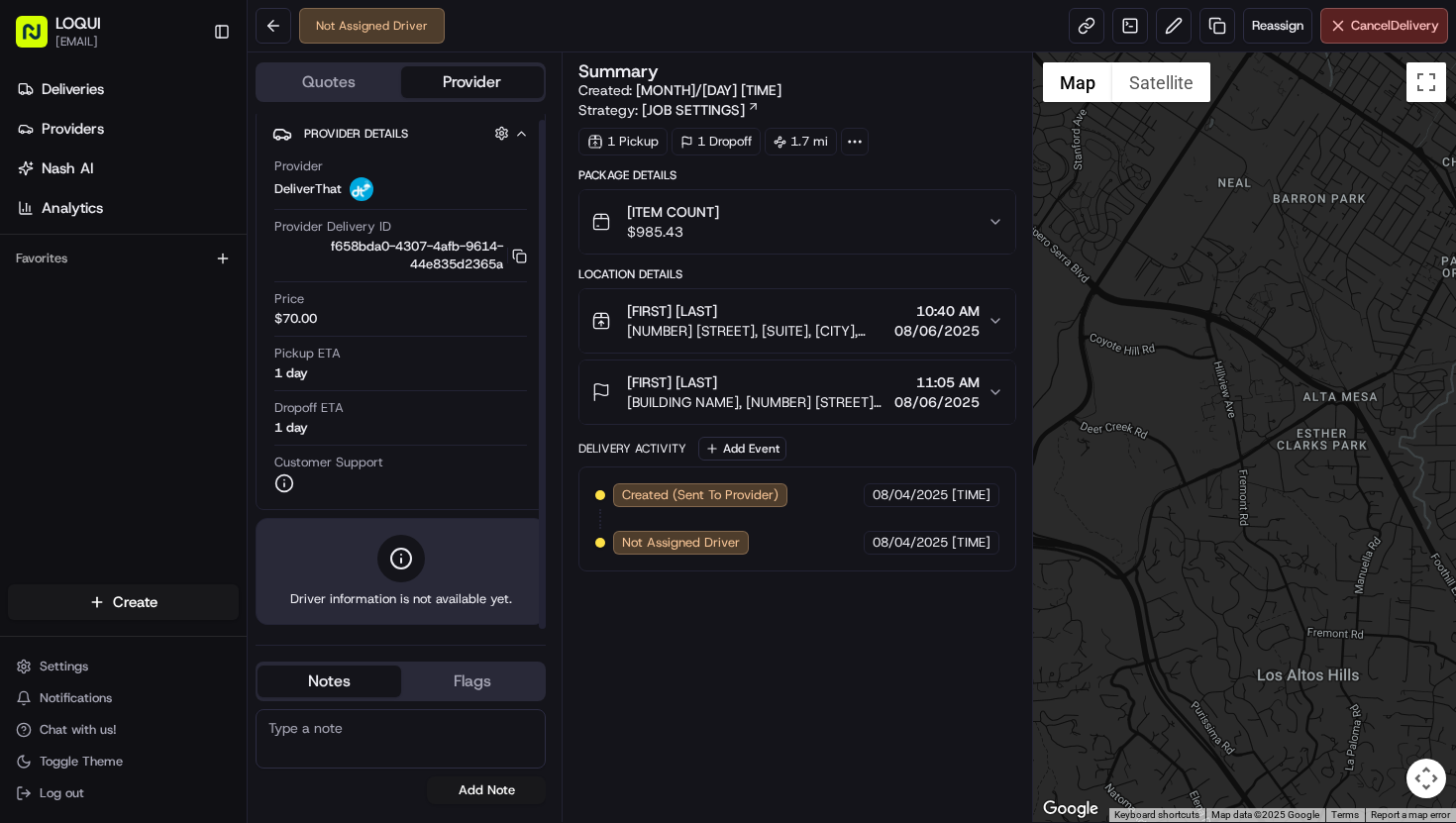scroll, scrollTop: 0, scrollLeft: 0, axis: both 